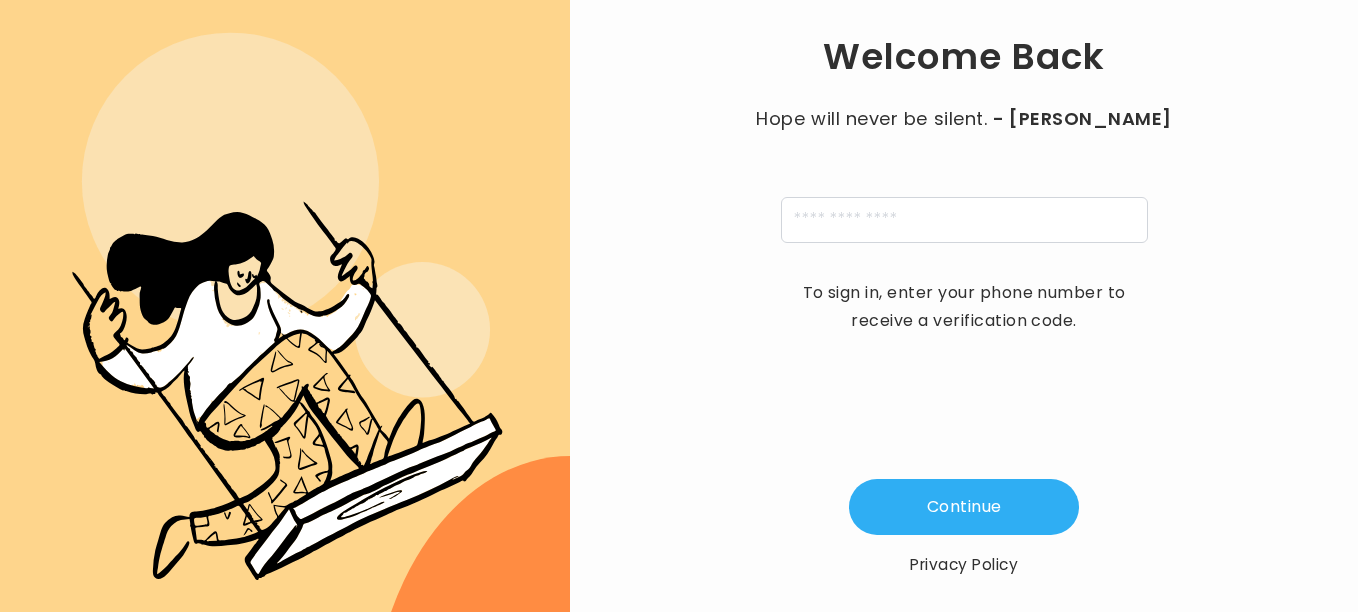 scroll, scrollTop: 0, scrollLeft: 0, axis: both 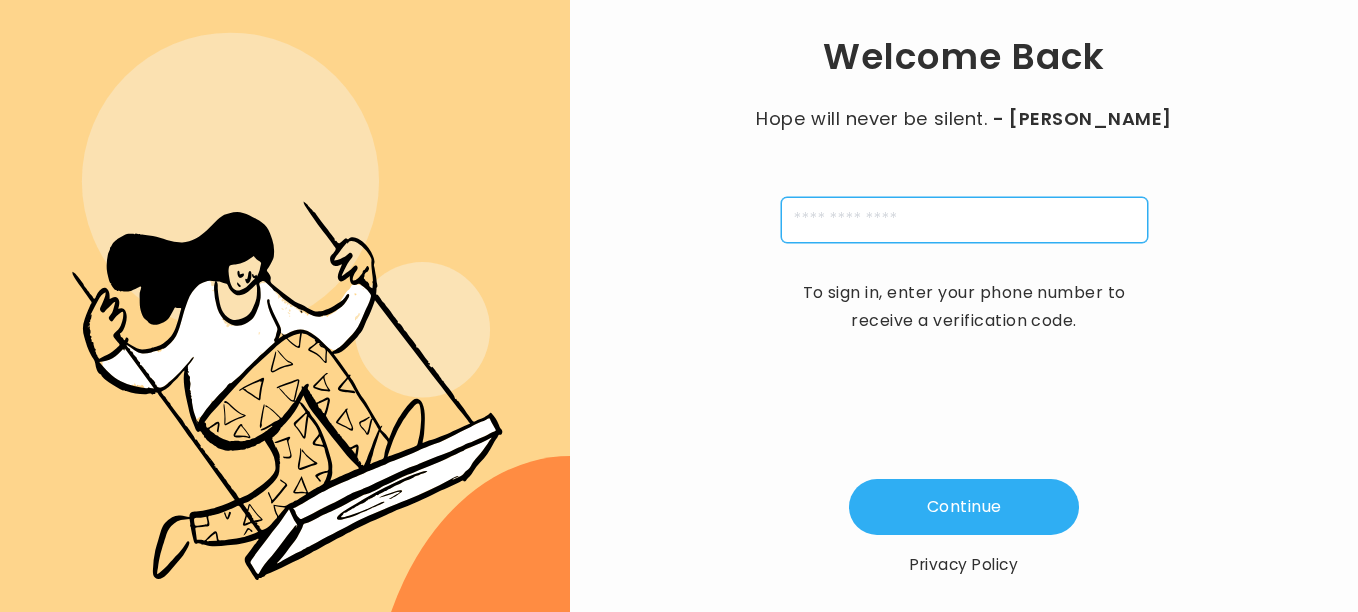 click at bounding box center (964, 220) 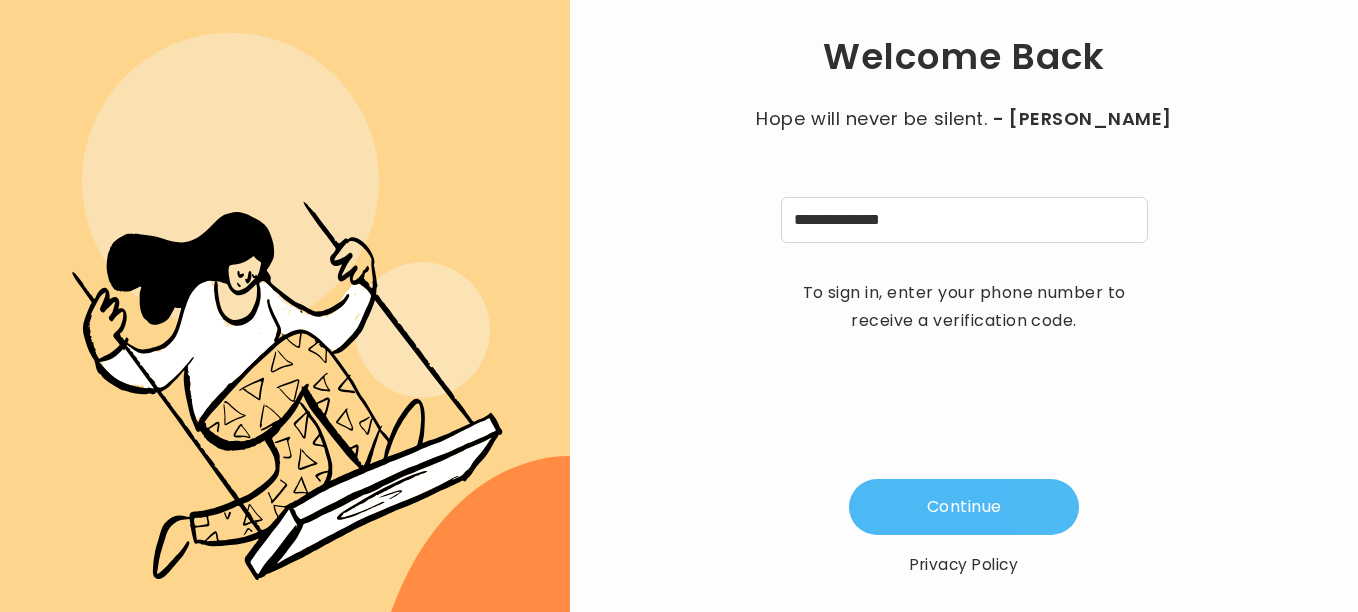 click on "Continue" at bounding box center (964, 507) 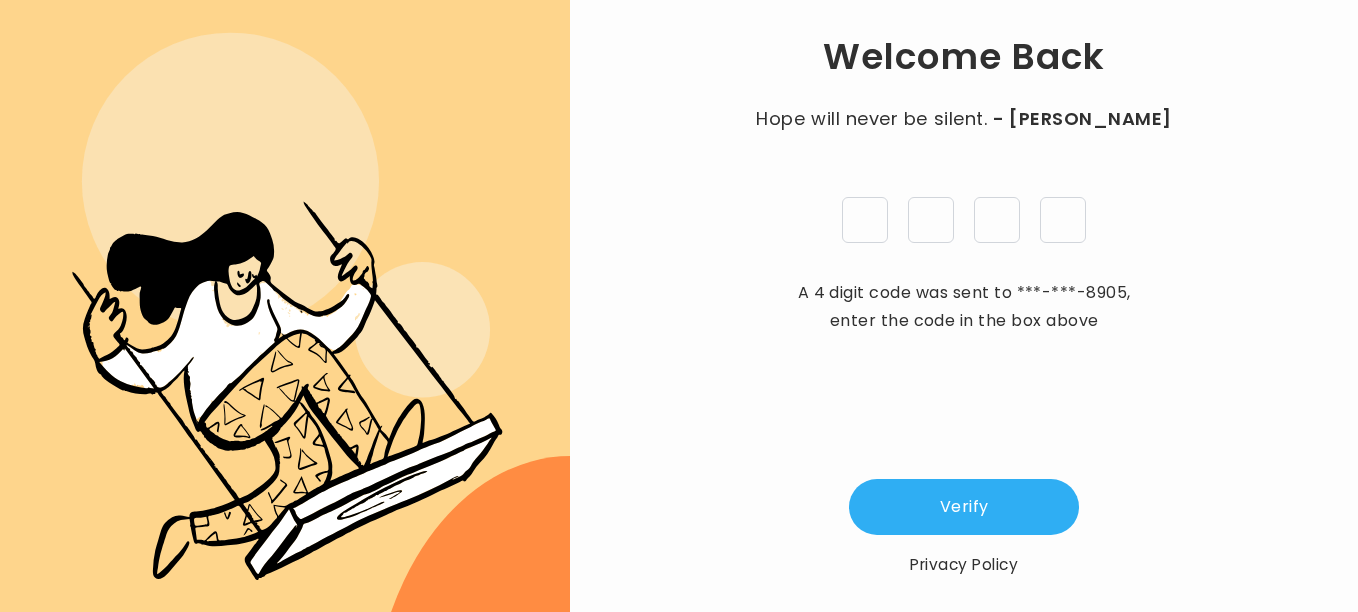 type on "*" 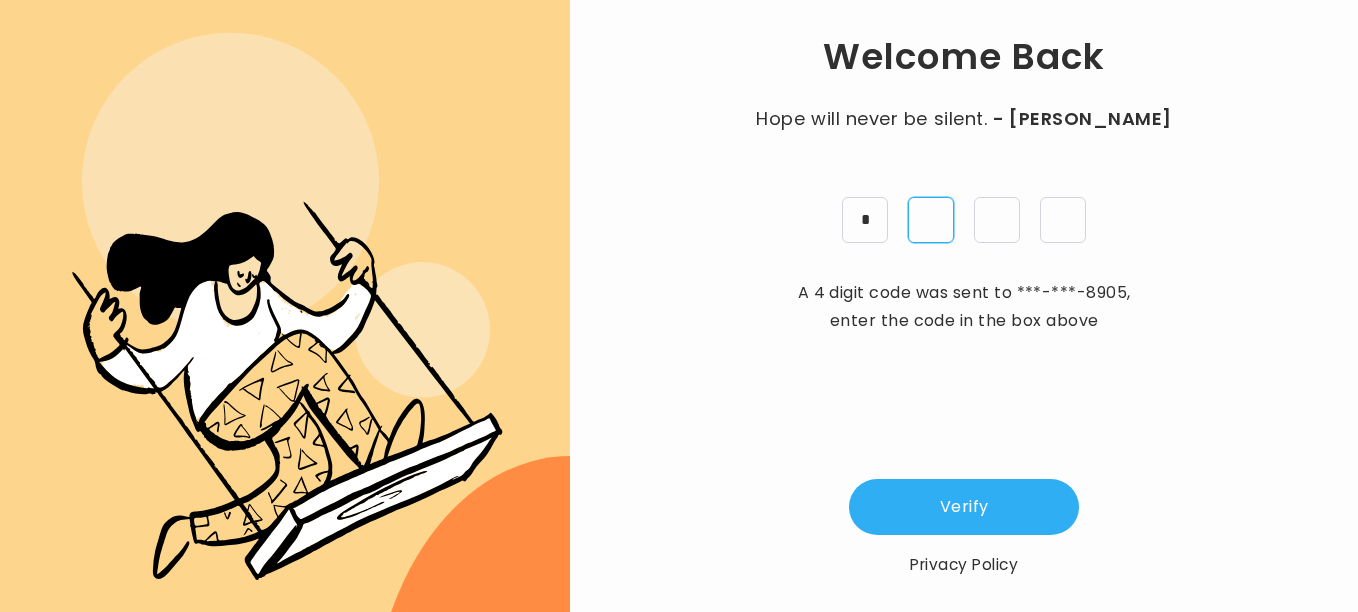 type on "*" 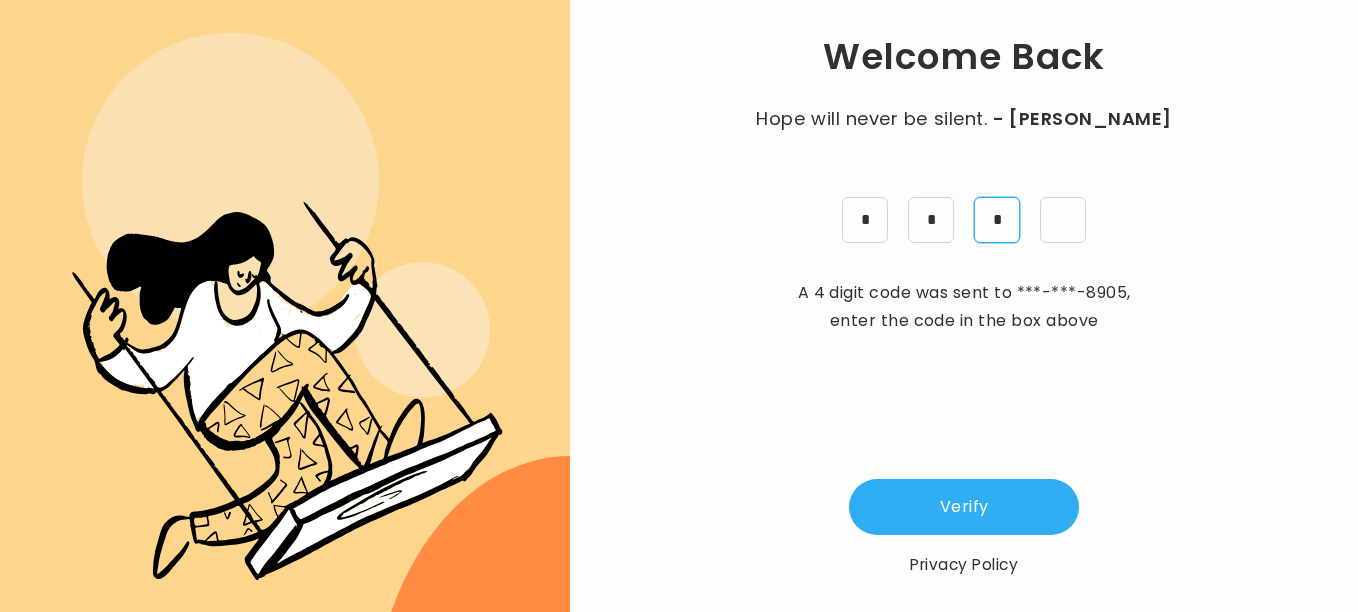 type on "*" 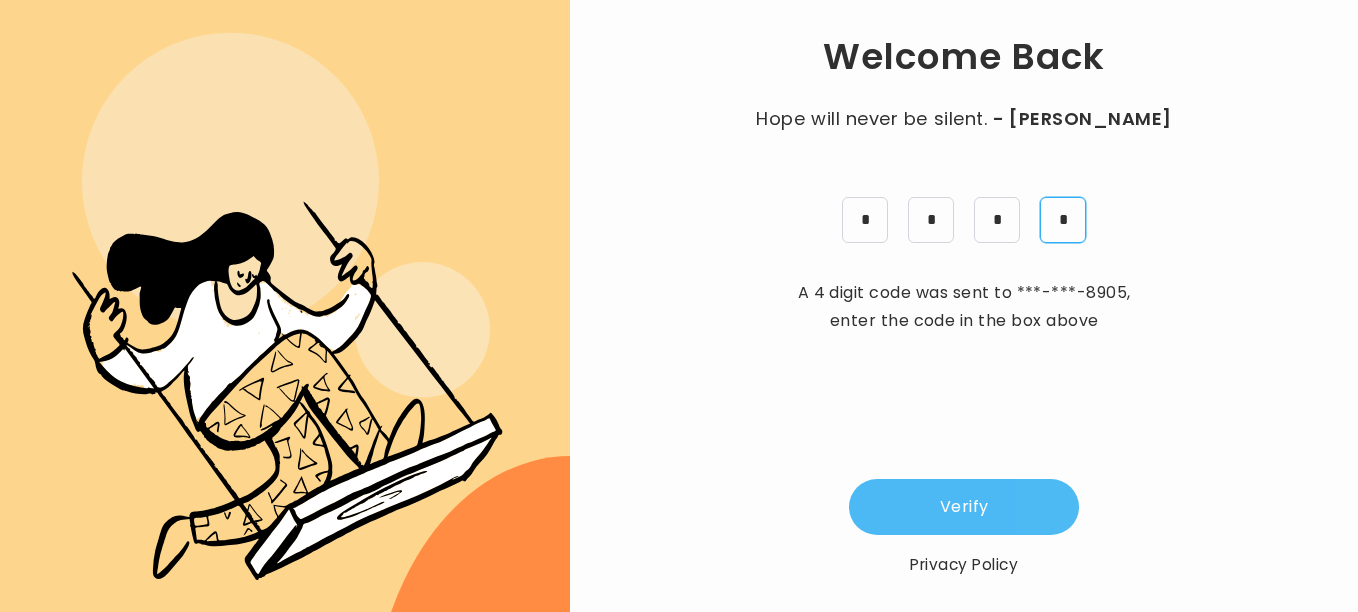 type on "*" 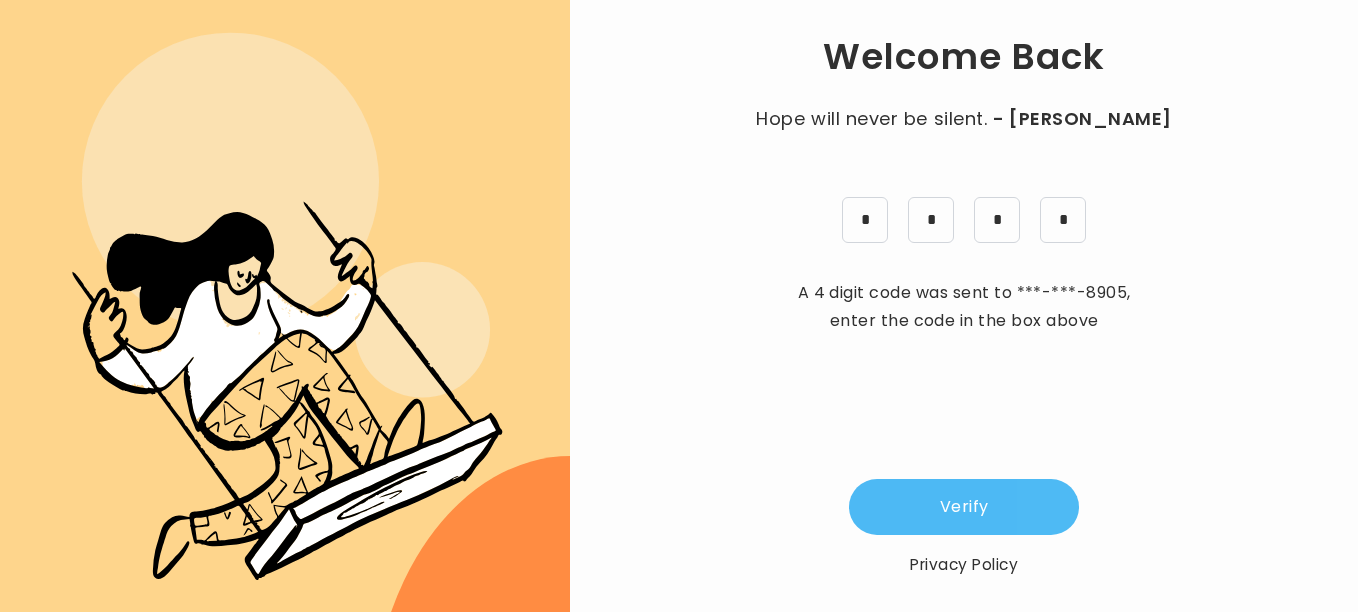 click on "Verify" at bounding box center [964, 507] 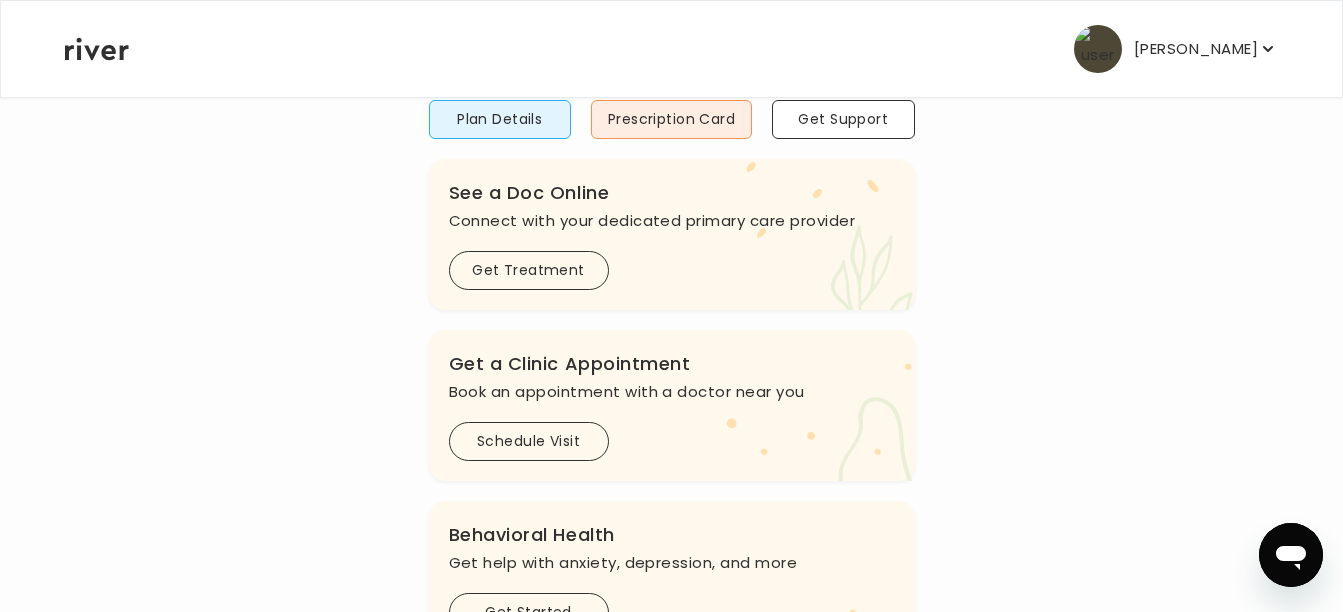 scroll, scrollTop: 400, scrollLeft: 0, axis: vertical 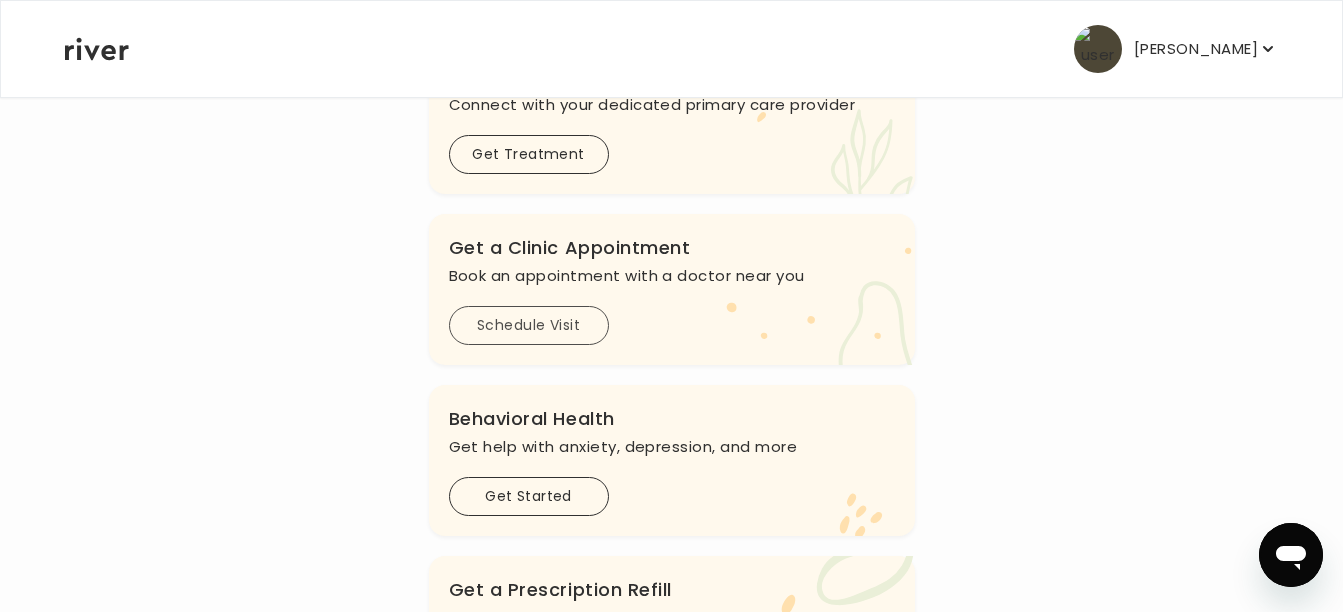 click on "Schedule Visit" at bounding box center [529, 325] 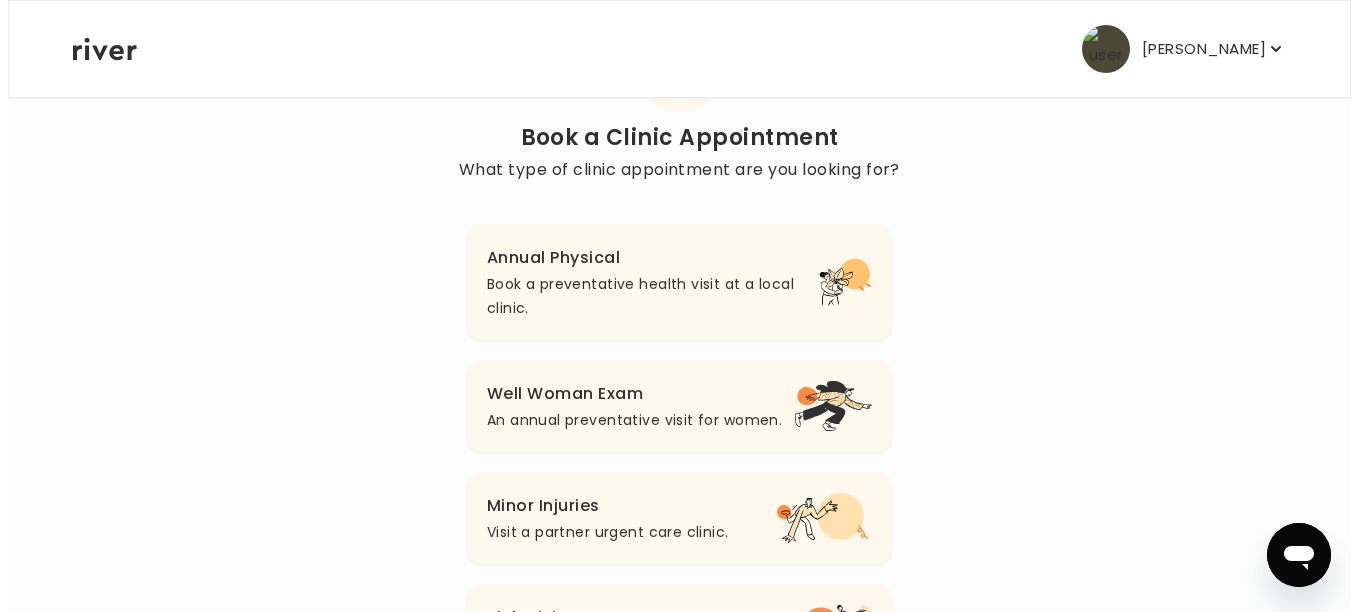 scroll, scrollTop: 0, scrollLeft: 0, axis: both 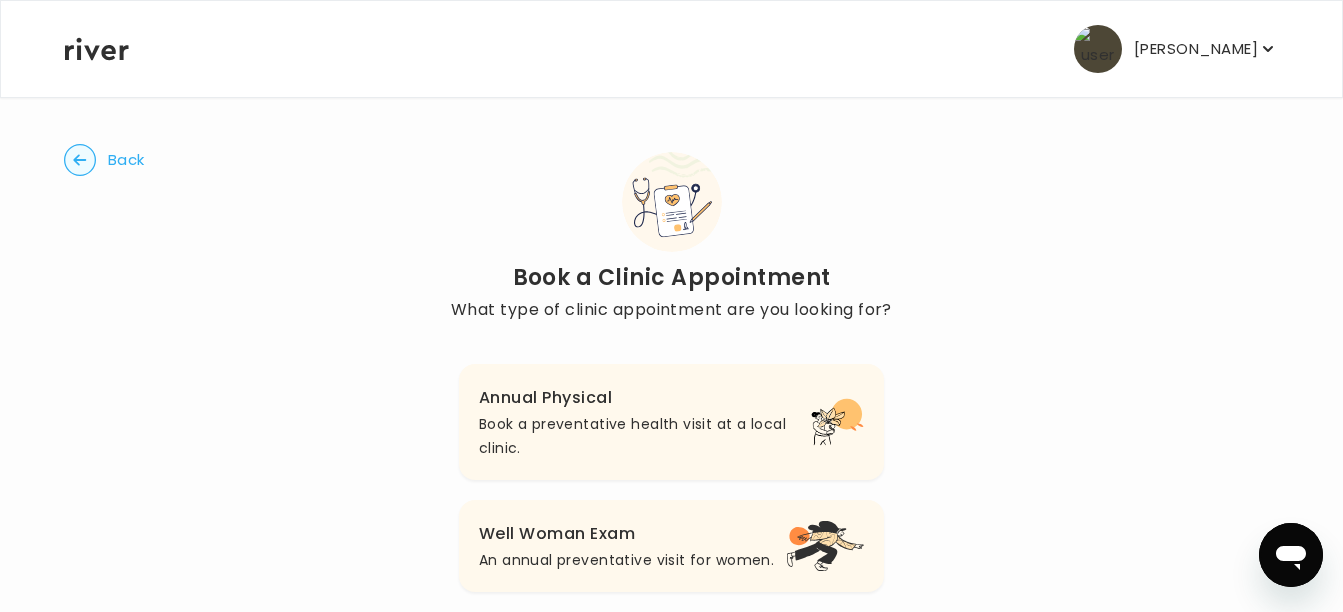 click on "[PERSON_NAME] Profile Activate Card Add Family Reimbursement Terms of Service Privacy Policy Logout" at bounding box center [671, 49] 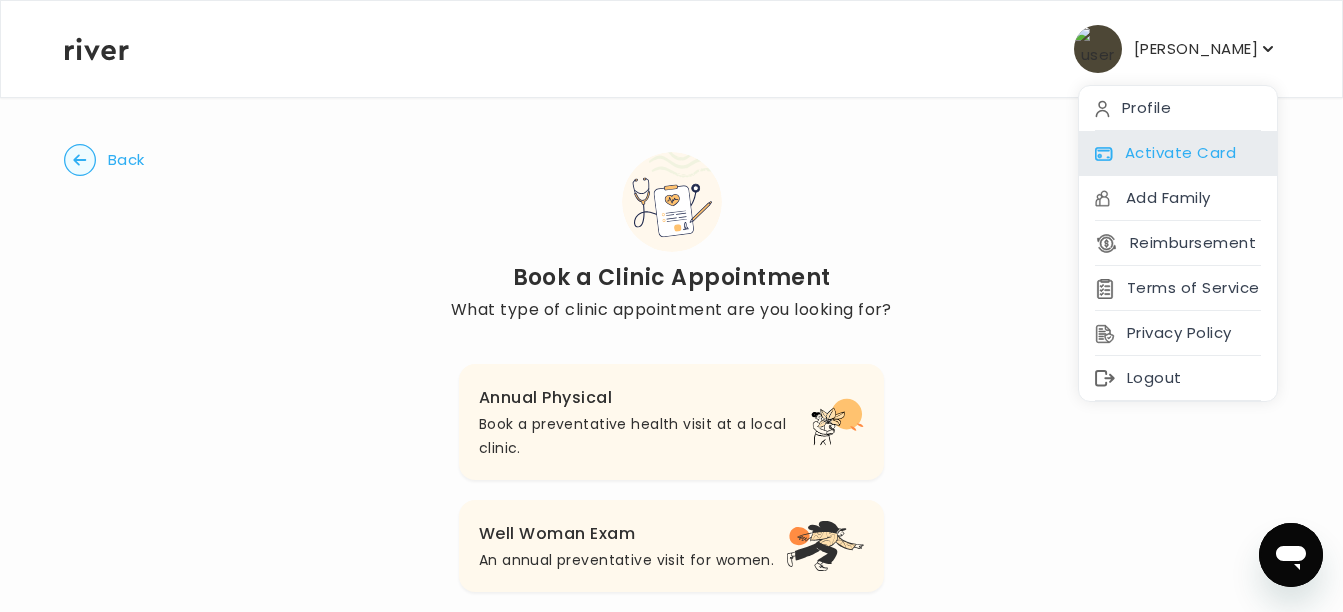 click on "Activate Card" at bounding box center [1178, 153] 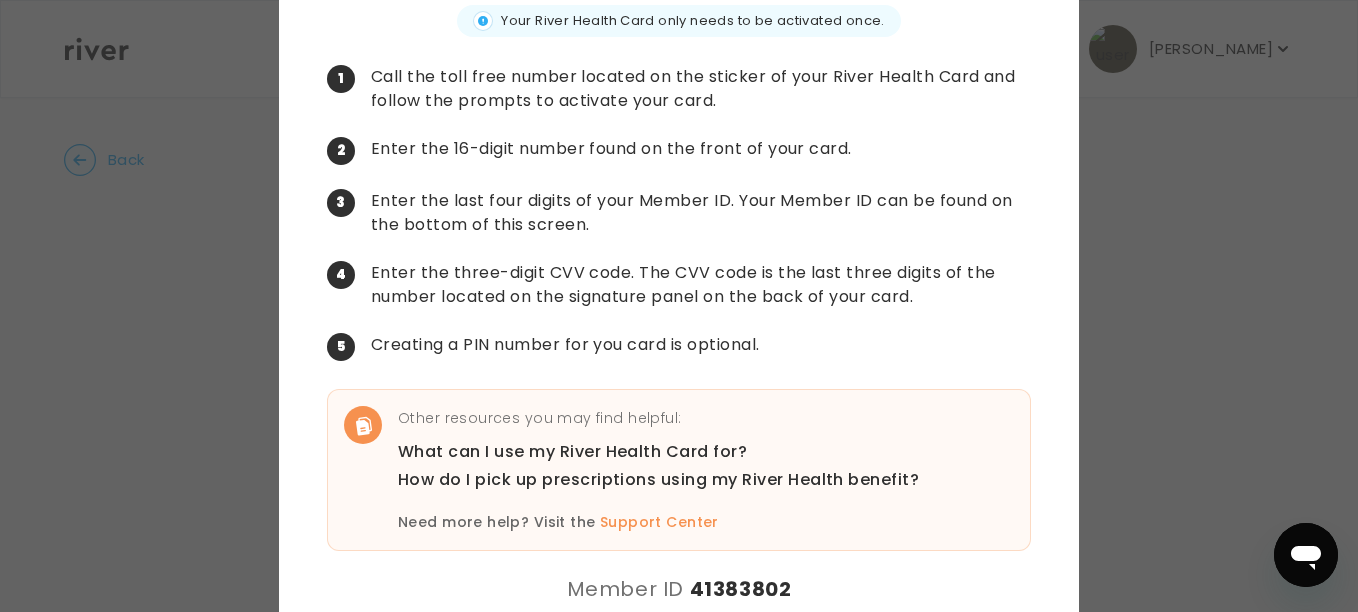 scroll, scrollTop: 150, scrollLeft: 0, axis: vertical 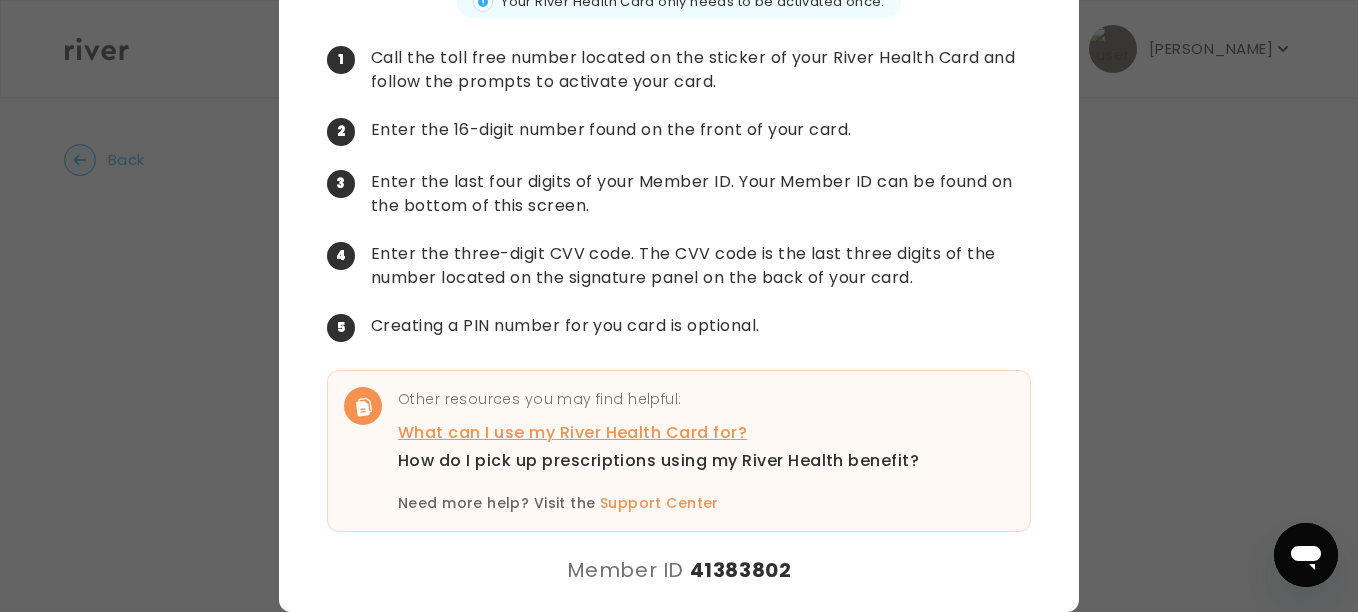 click on "What can I use my River Health Card for?" at bounding box center [658, 433] 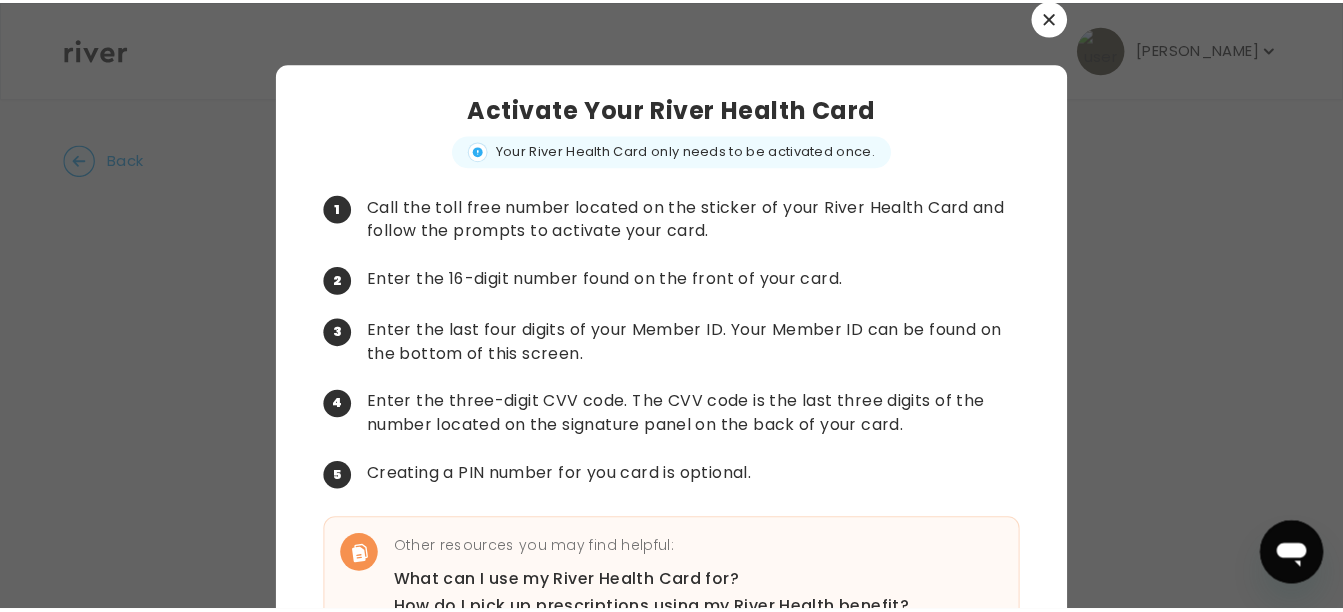 scroll, scrollTop: 0, scrollLeft: 0, axis: both 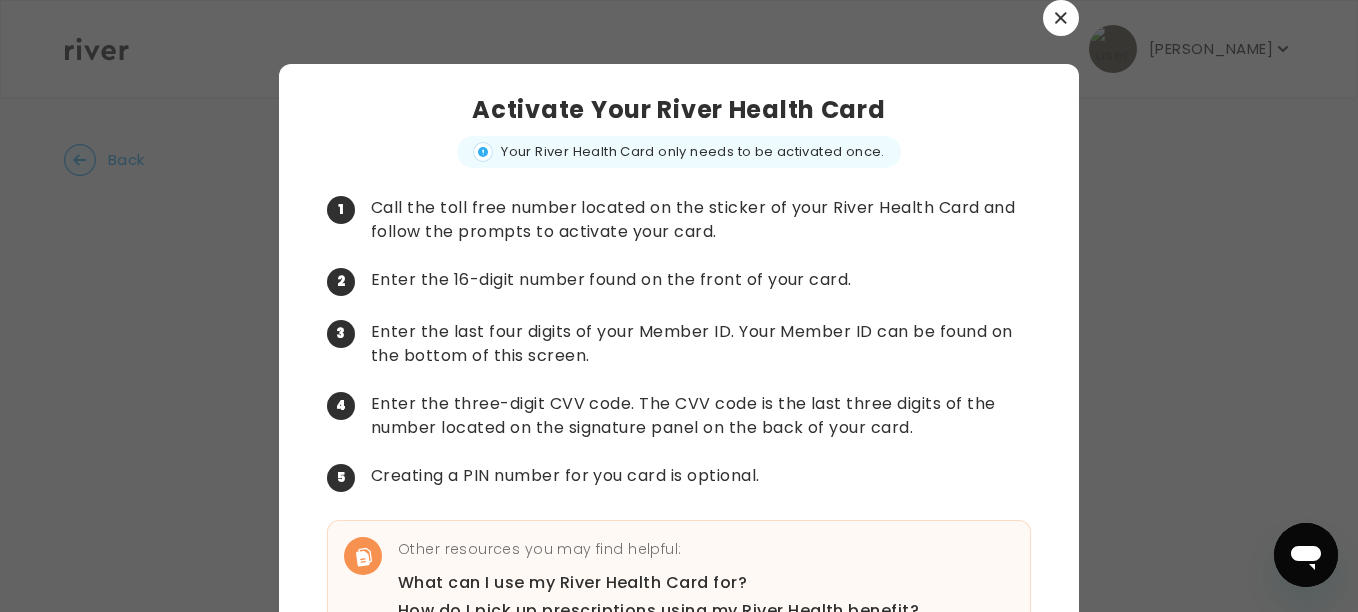 click at bounding box center (1061, 18) 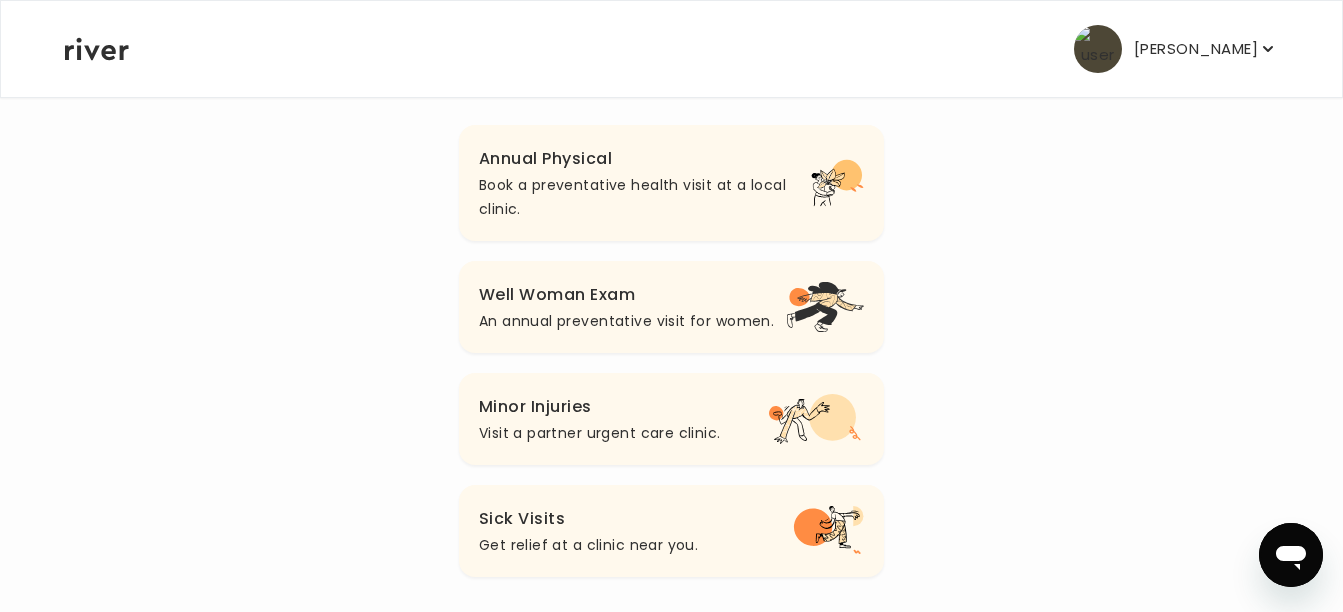 scroll, scrollTop: 260, scrollLeft: 0, axis: vertical 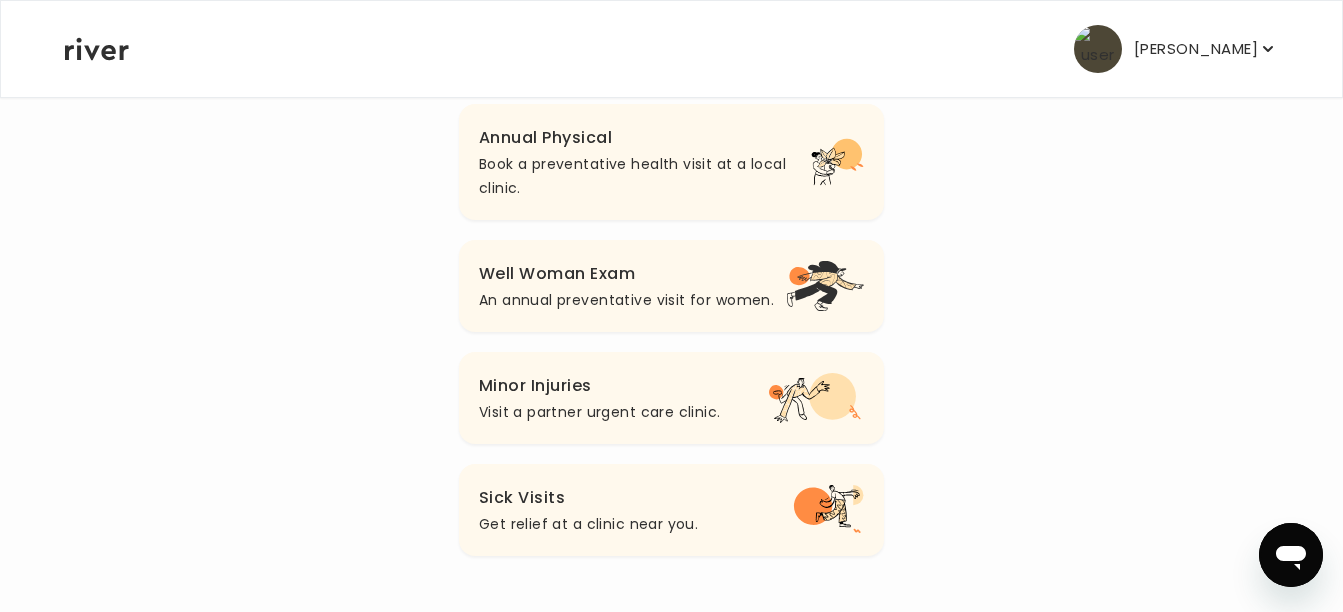 click on "[PERSON_NAME]" at bounding box center [1196, 49] 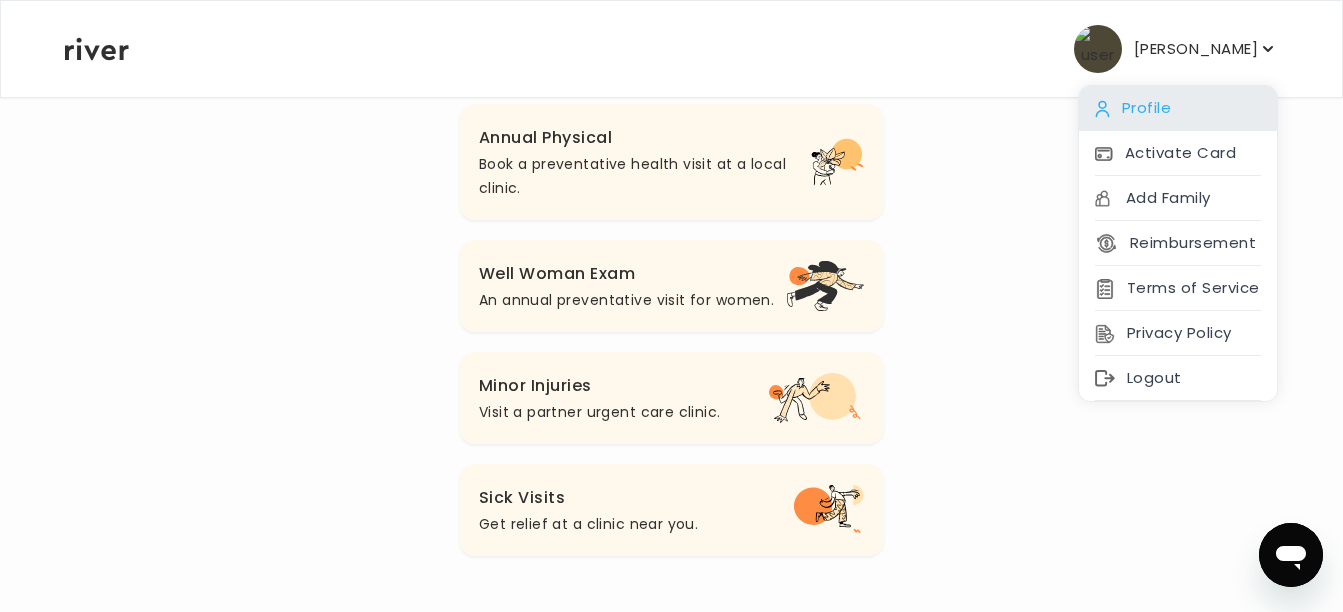 click on "Profile" at bounding box center (1178, 108) 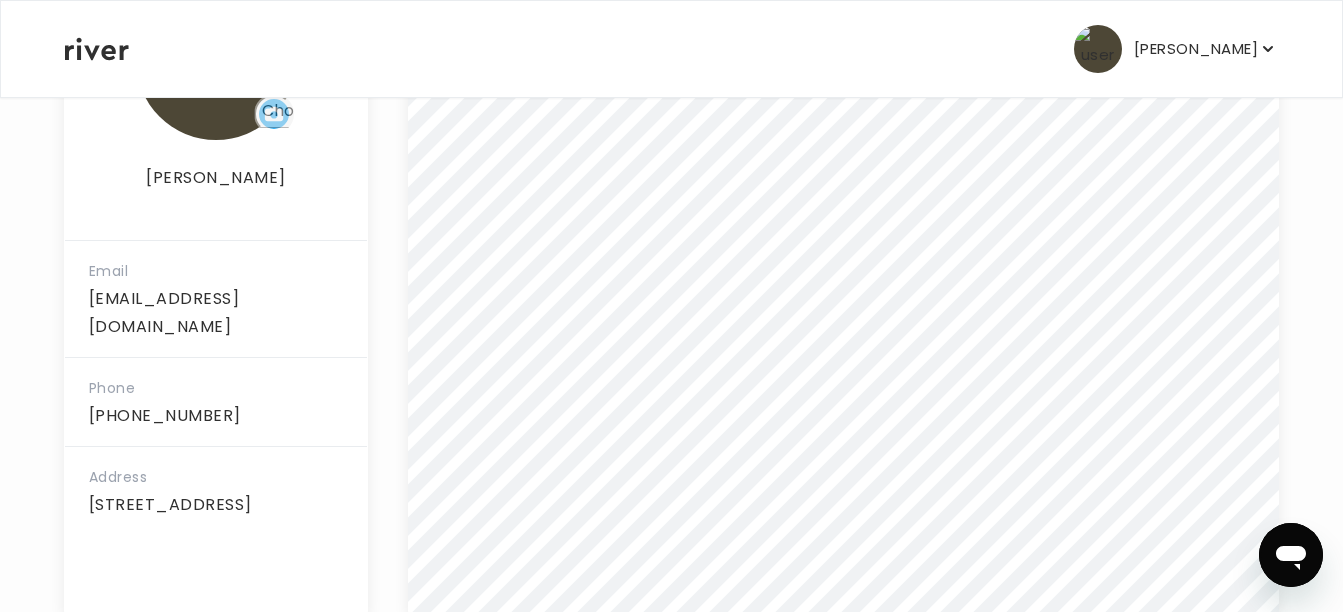 scroll, scrollTop: 534, scrollLeft: 0, axis: vertical 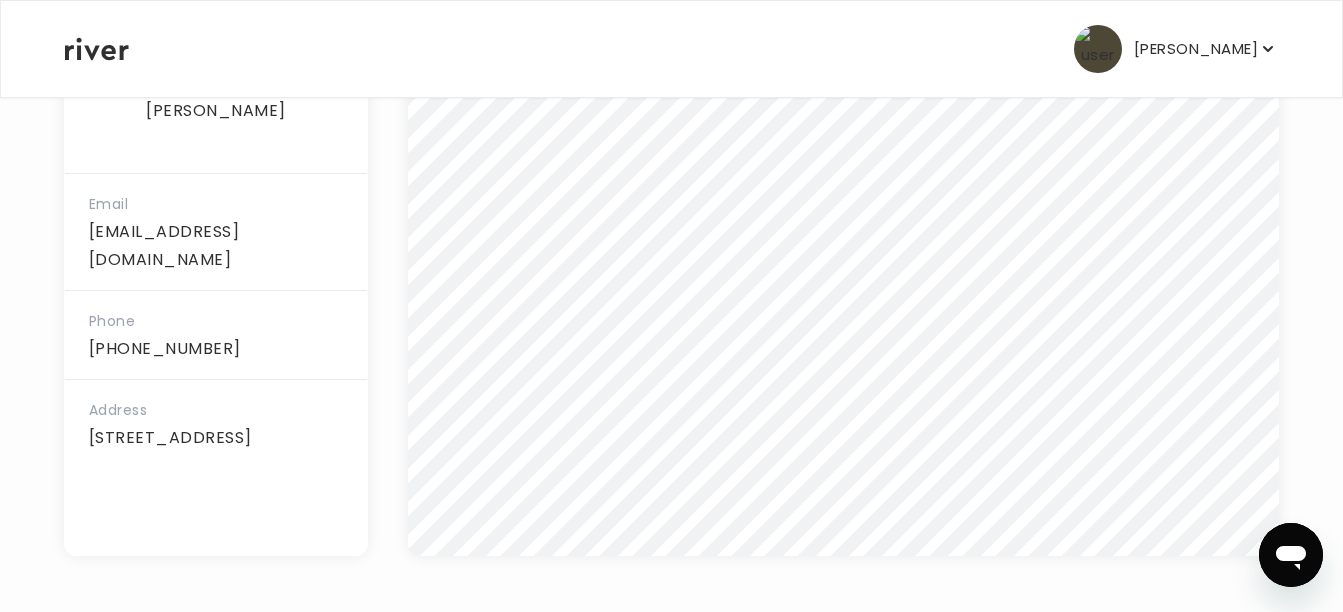 click 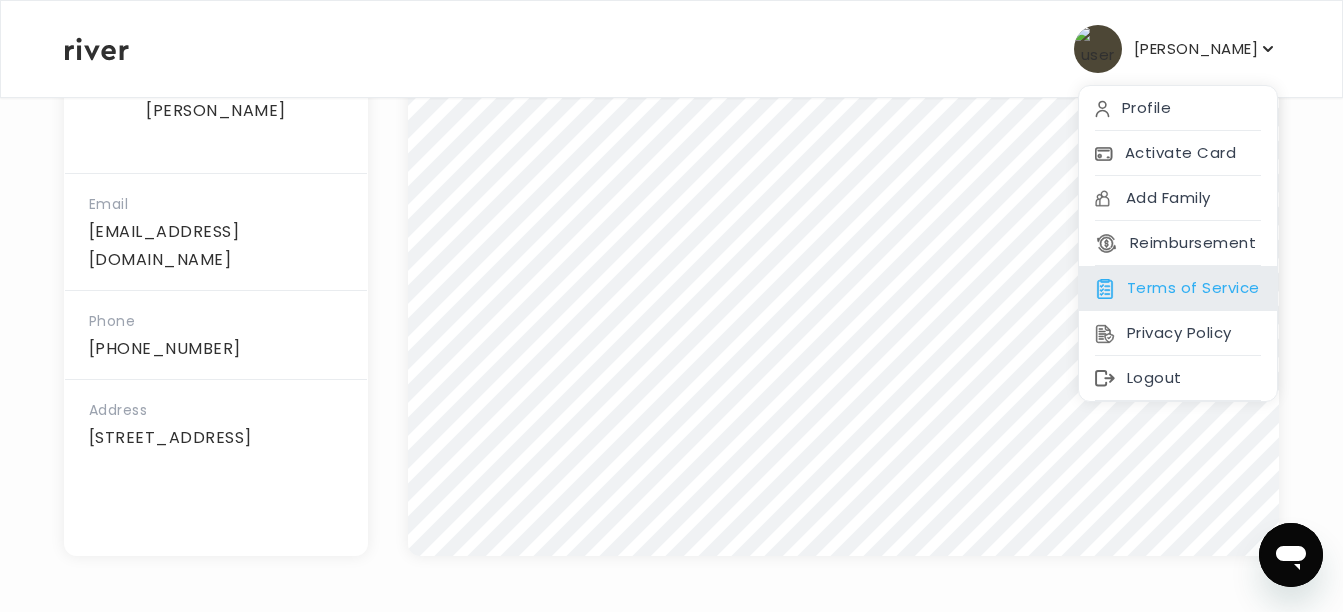 click on "Terms of Service" at bounding box center (1178, 288) 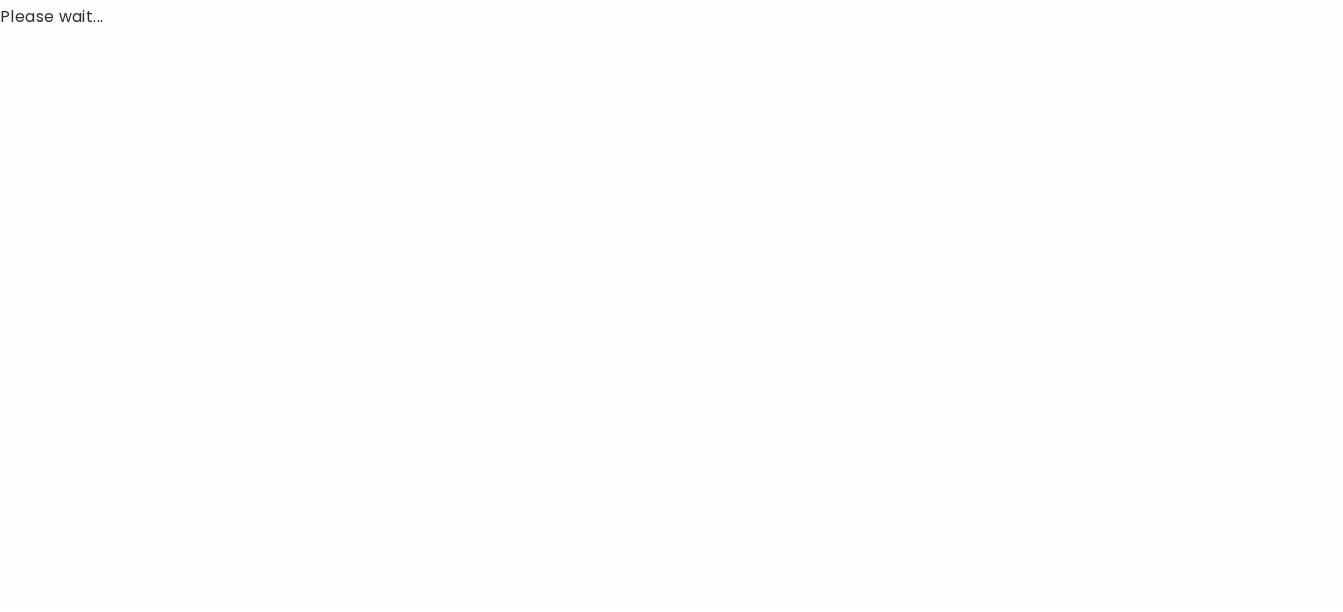 scroll, scrollTop: 0, scrollLeft: 0, axis: both 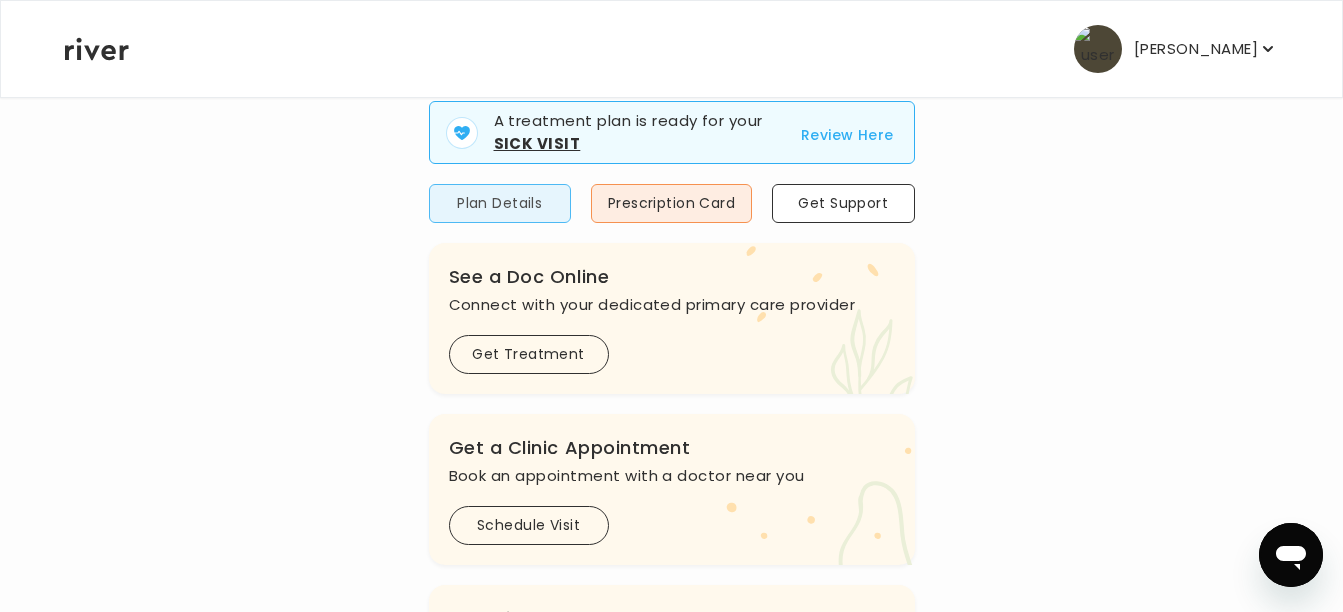 click on "Plan Details" at bounding box center (500, 203) 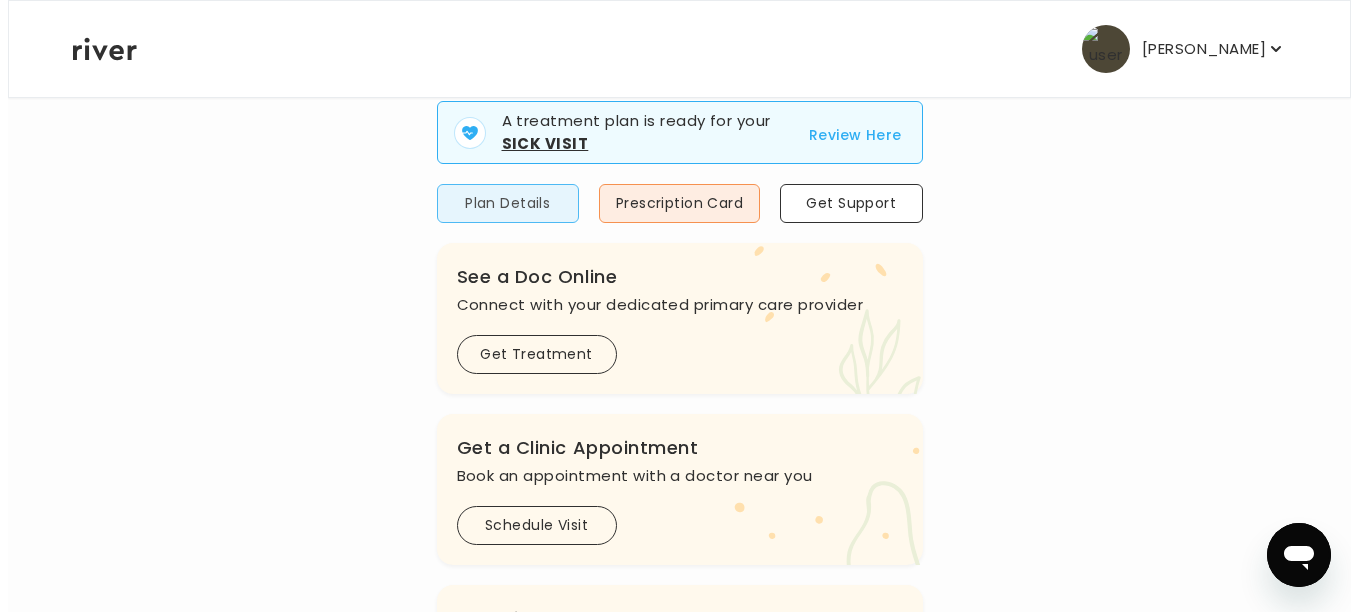 scroll, scrollTop: 0, scrollLeft: 0, axis: both 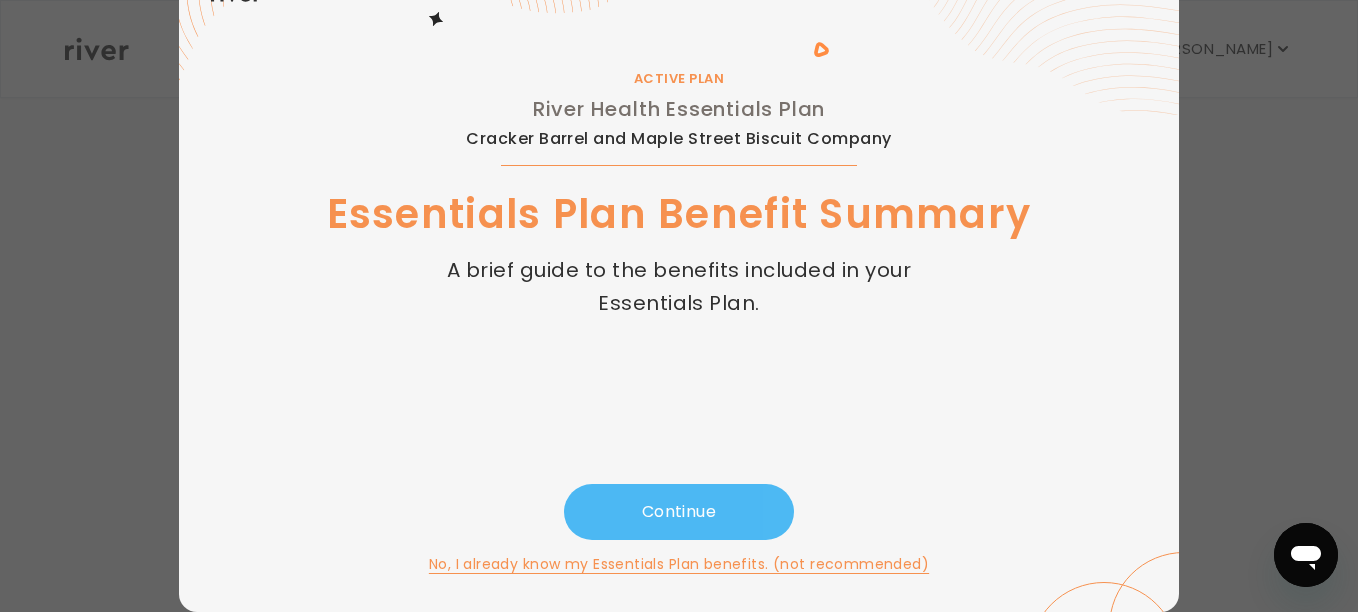 click on "Continue" at bounding box center [679, 512] 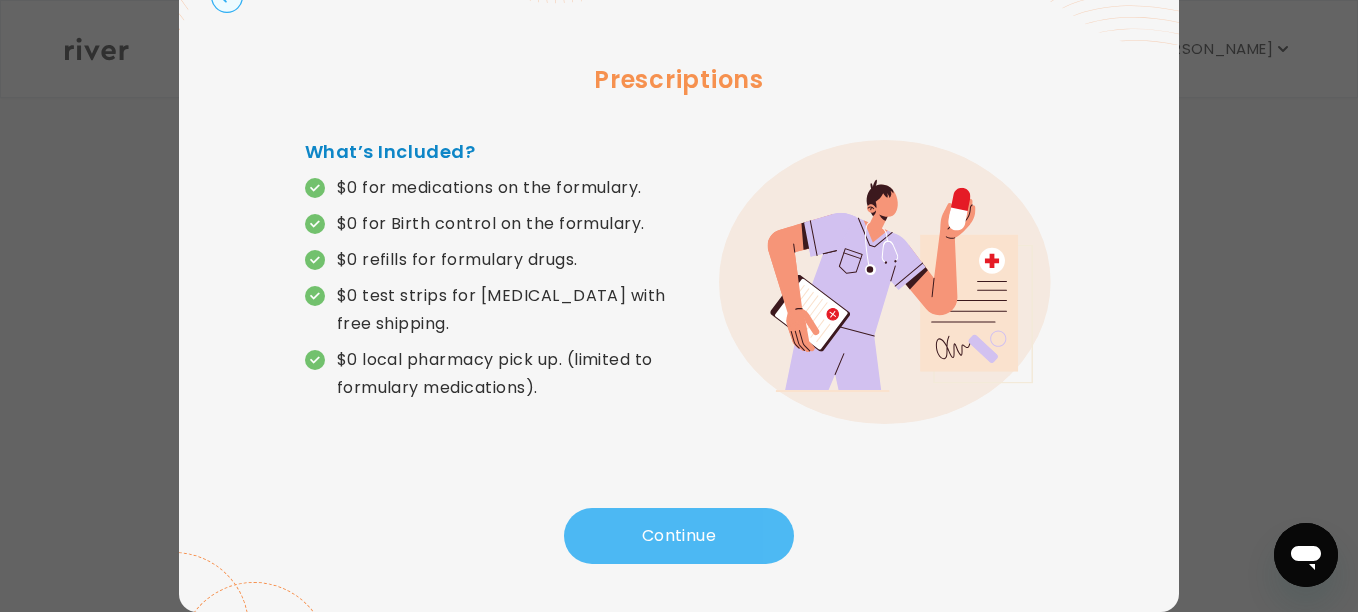 scroll, scrollTop: 101, scrollLeft: 0, axis: vertical 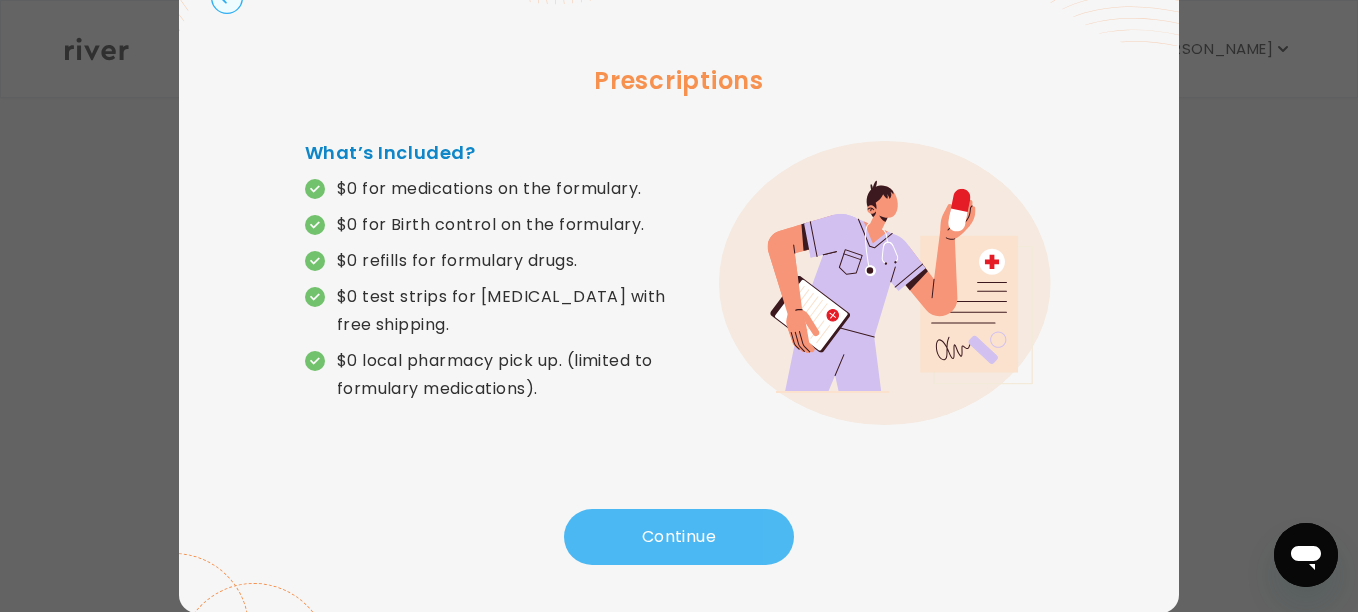 click on "Continue" at bounding box center [679, 537] 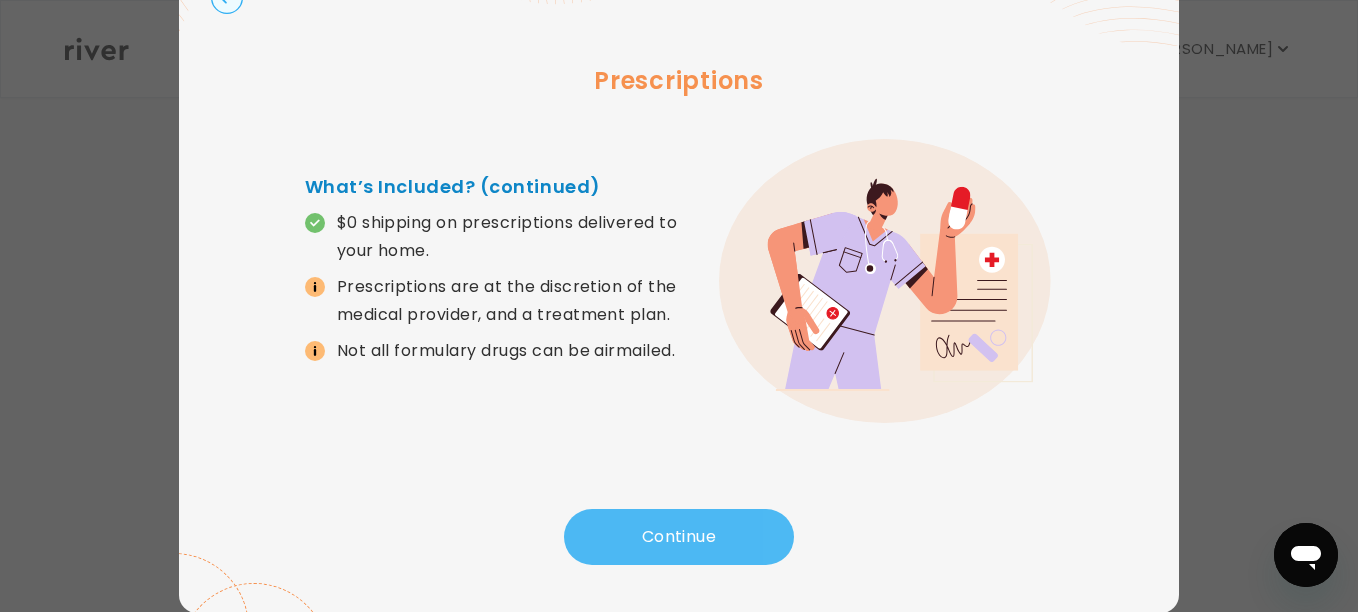 click on "Continue" at bounding box center [679, 537] 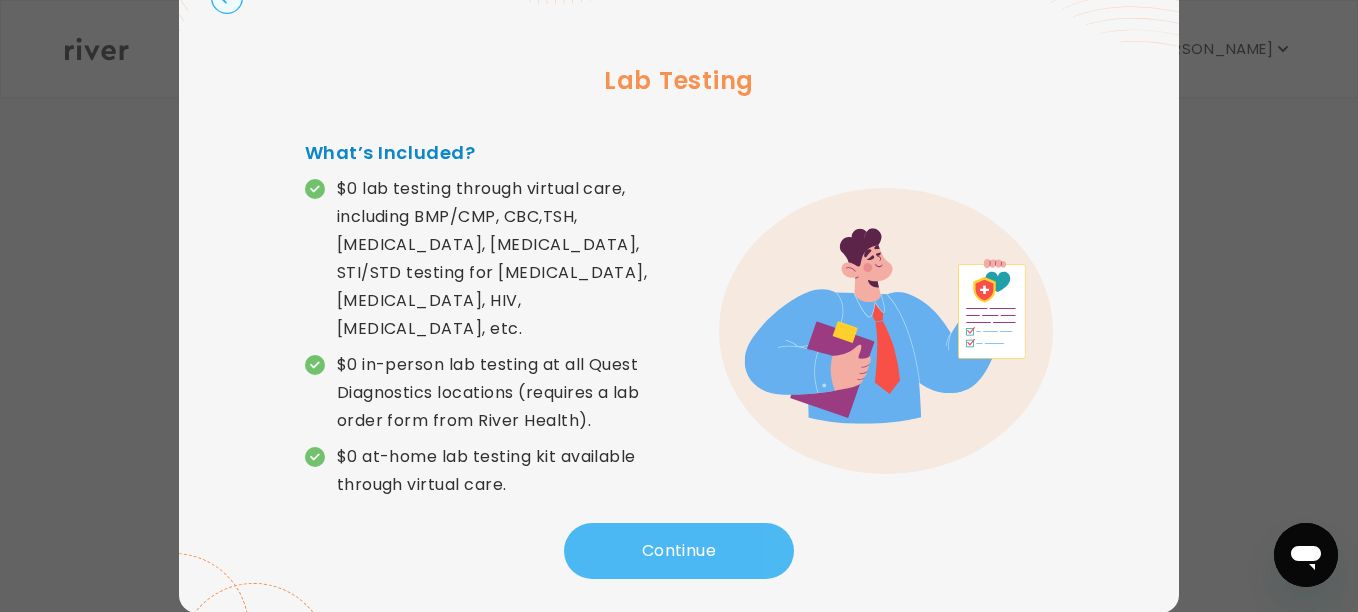 click on "Continue" at bounding box center [679, 551] 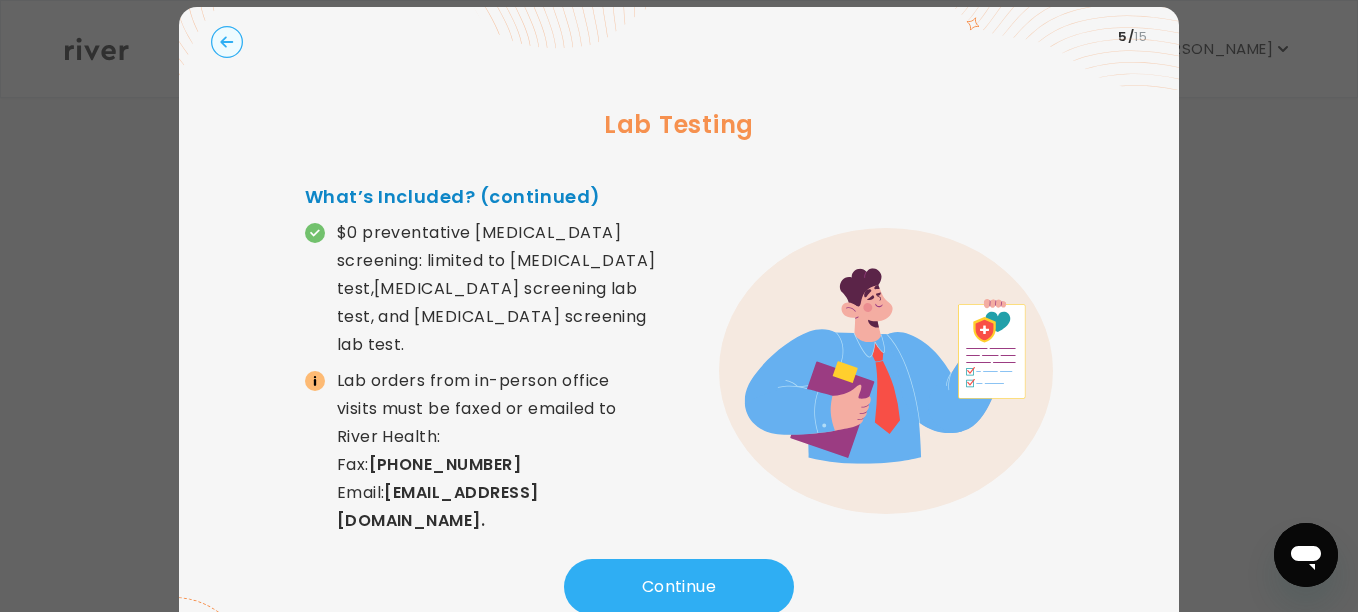 scroll, scrollTop: 102, scrollLeft: 0, axis: vertical 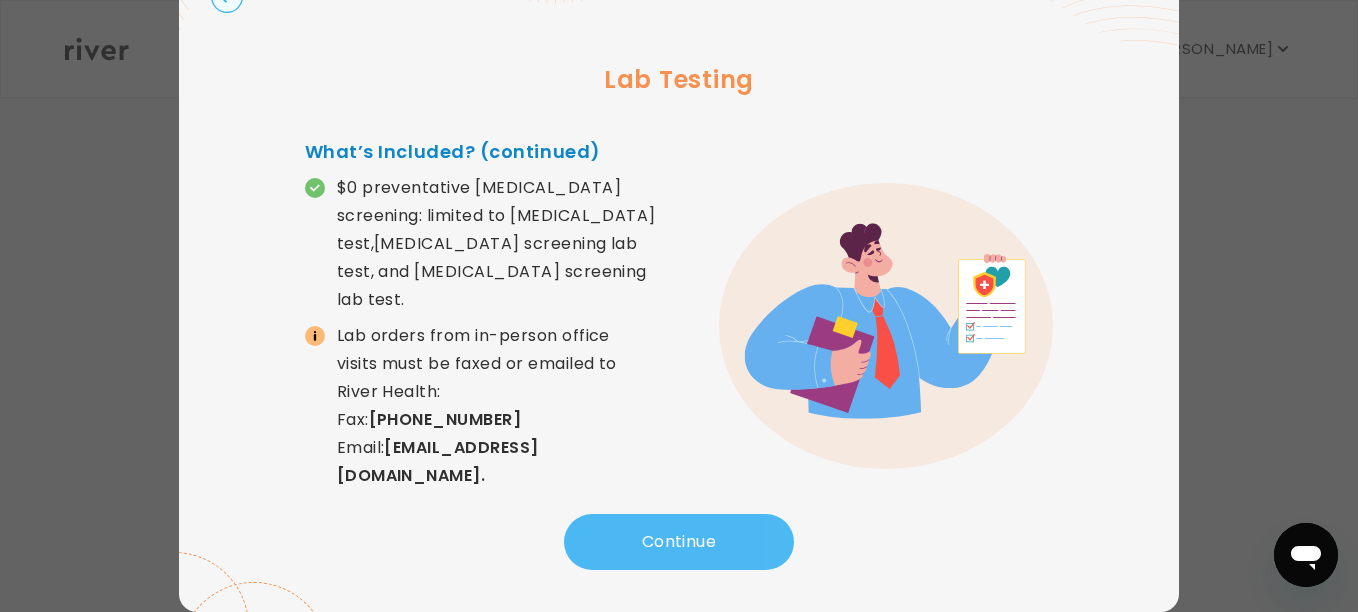 click on "Continue" at bounding box center [679, 542] 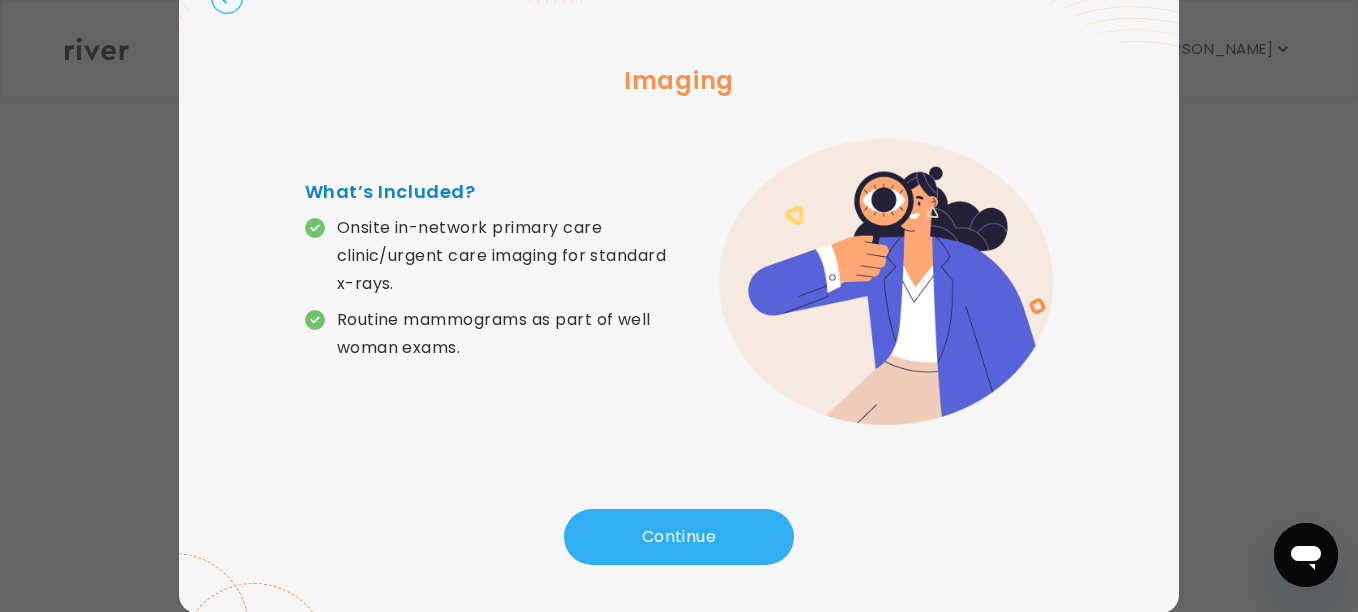 scroll, scrollTop: 102, scrollLeft: 0, axis: vertical 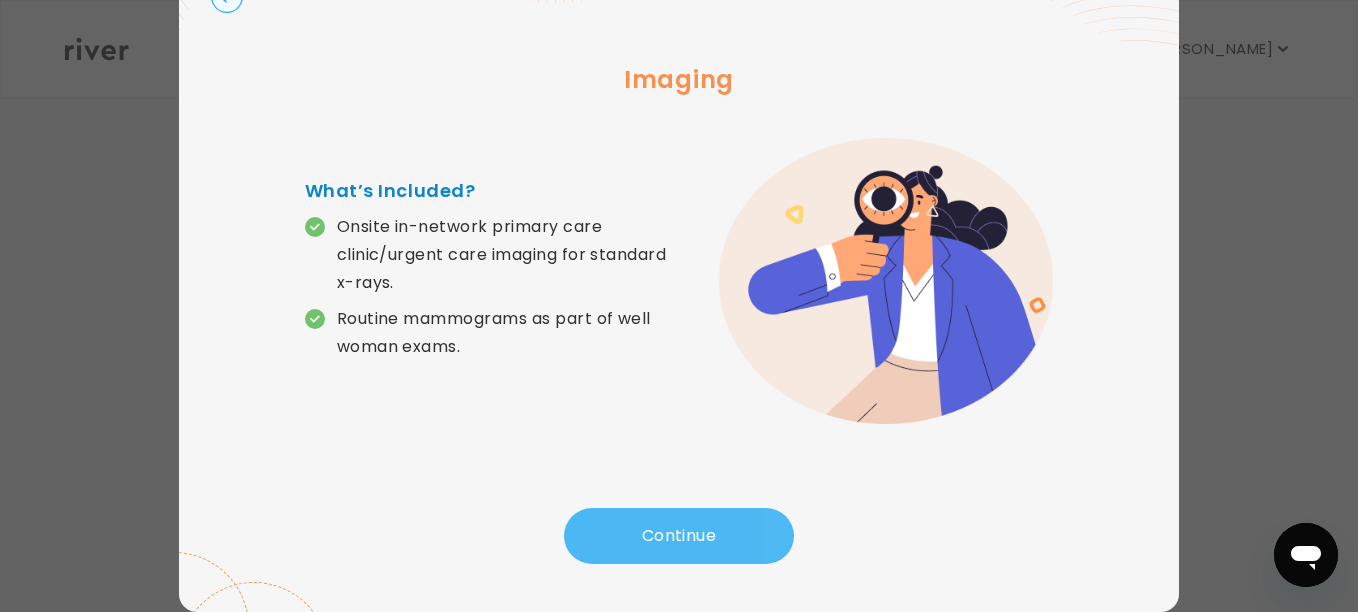click on "Continue" at bounding box center (679, 536) 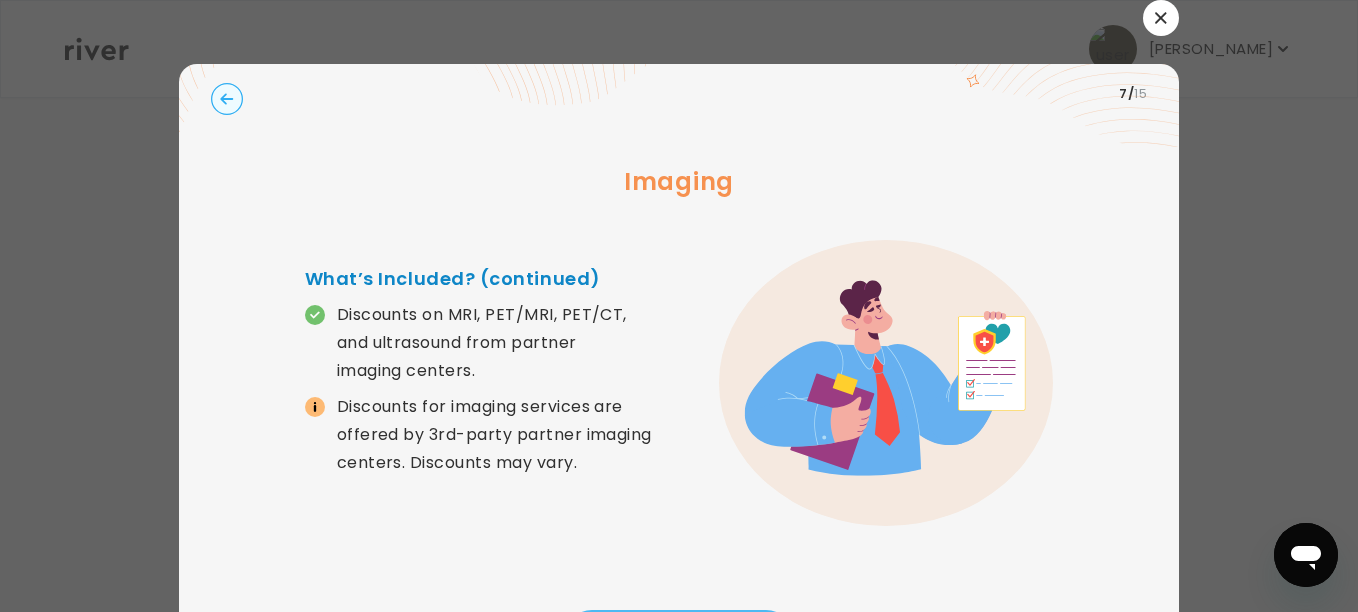 scroll, scrollTop: 102, scrollLeft: 0, axis: vertical 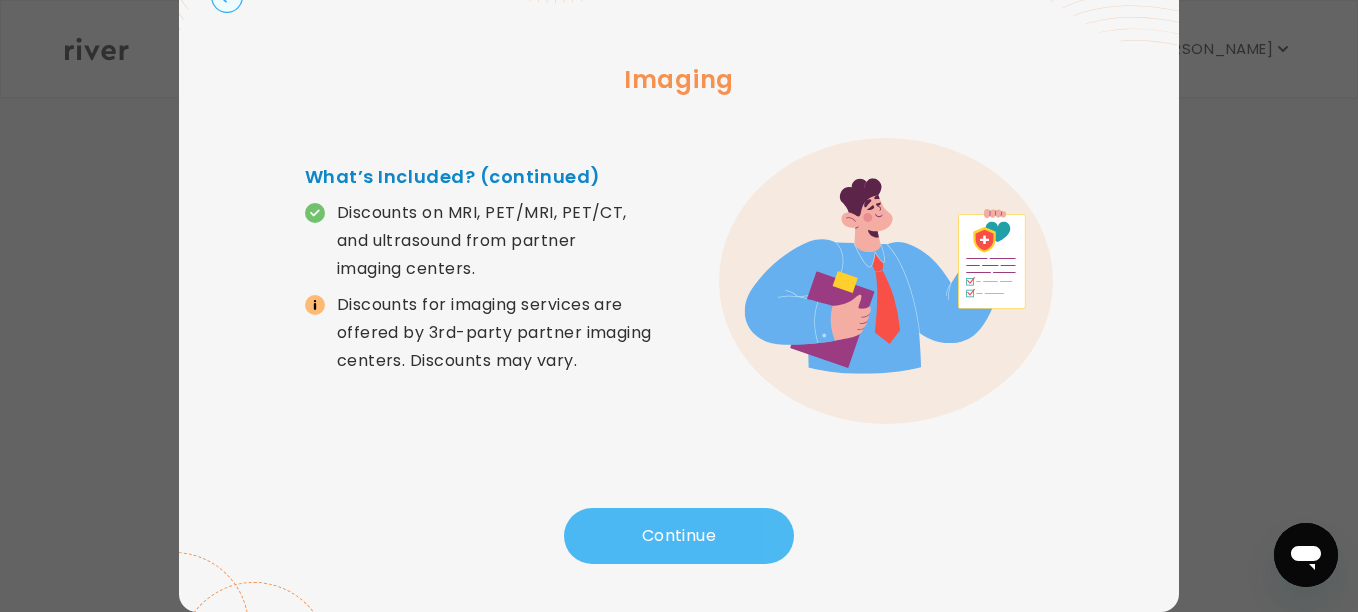click on "Continue" at bounding box center (679, 536) 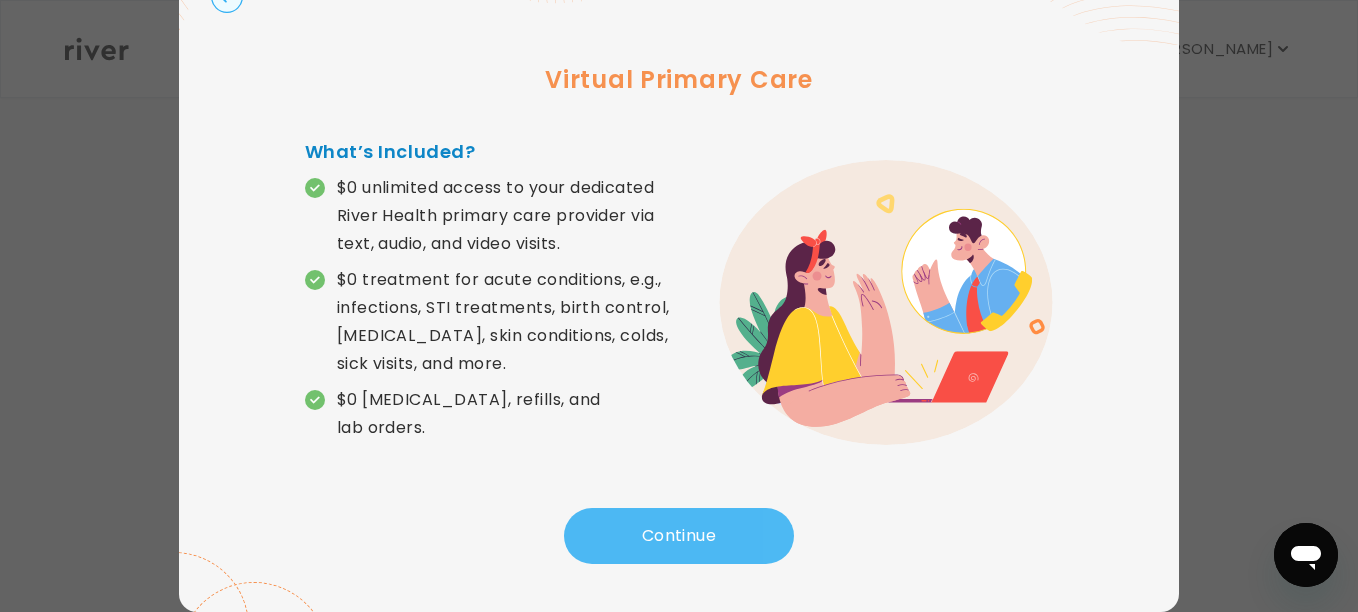 click on "Continue" at bounding box center [679, 536] 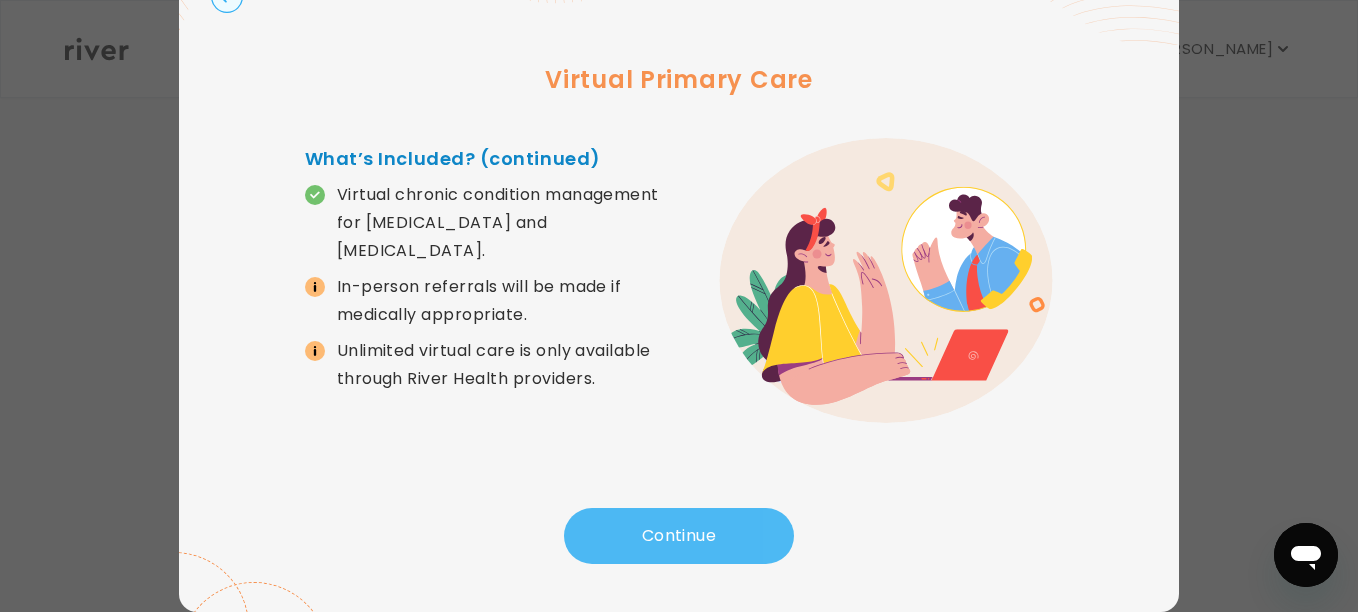 click on "Continue" at bounding box center [679, 536] 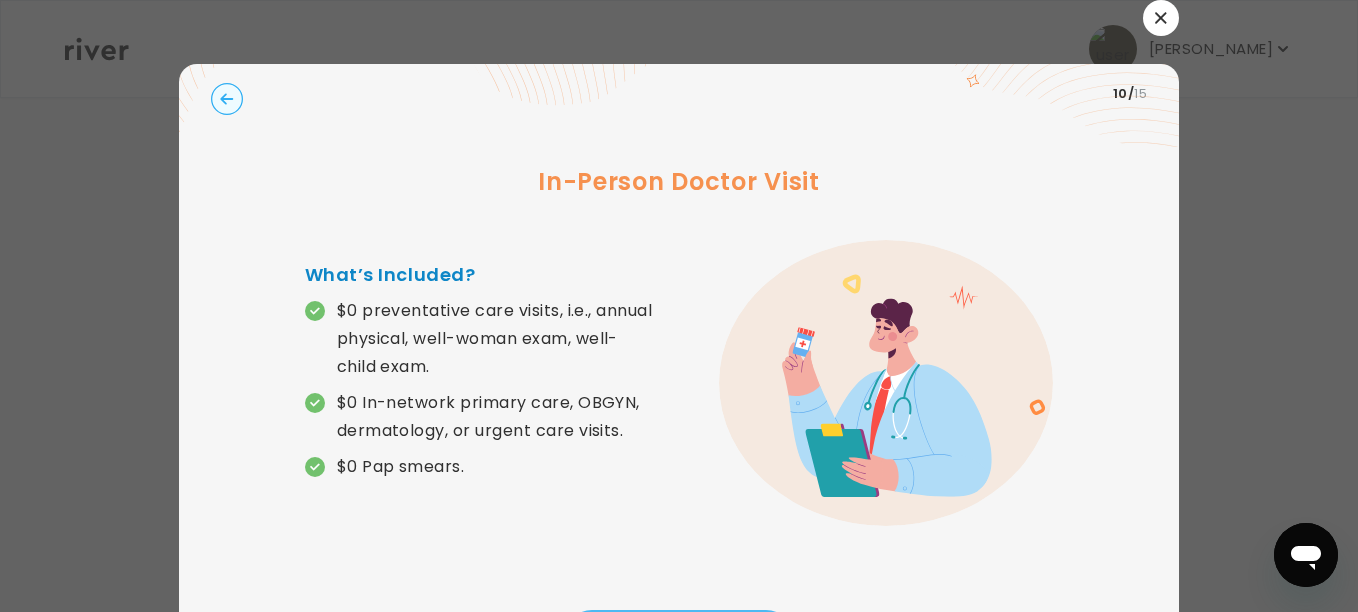 scroll, scrollTop: 102, scrollLeft: 0, axis: vertical 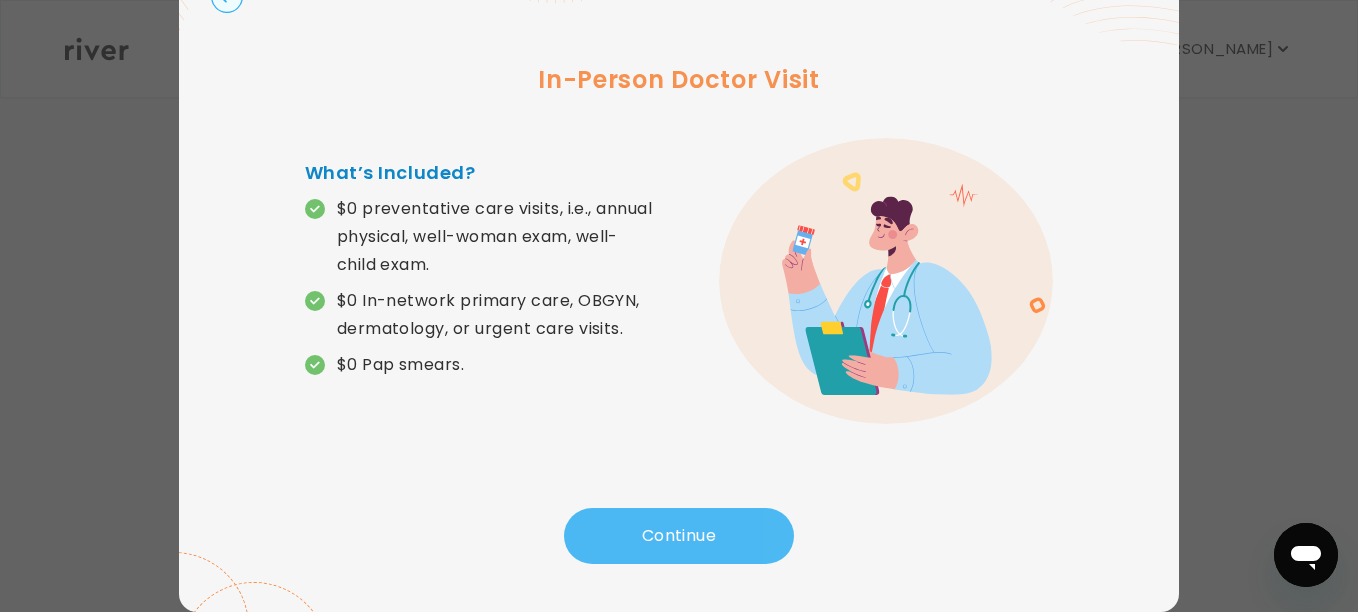 click on "Continue" at bounding box center [679, 536] 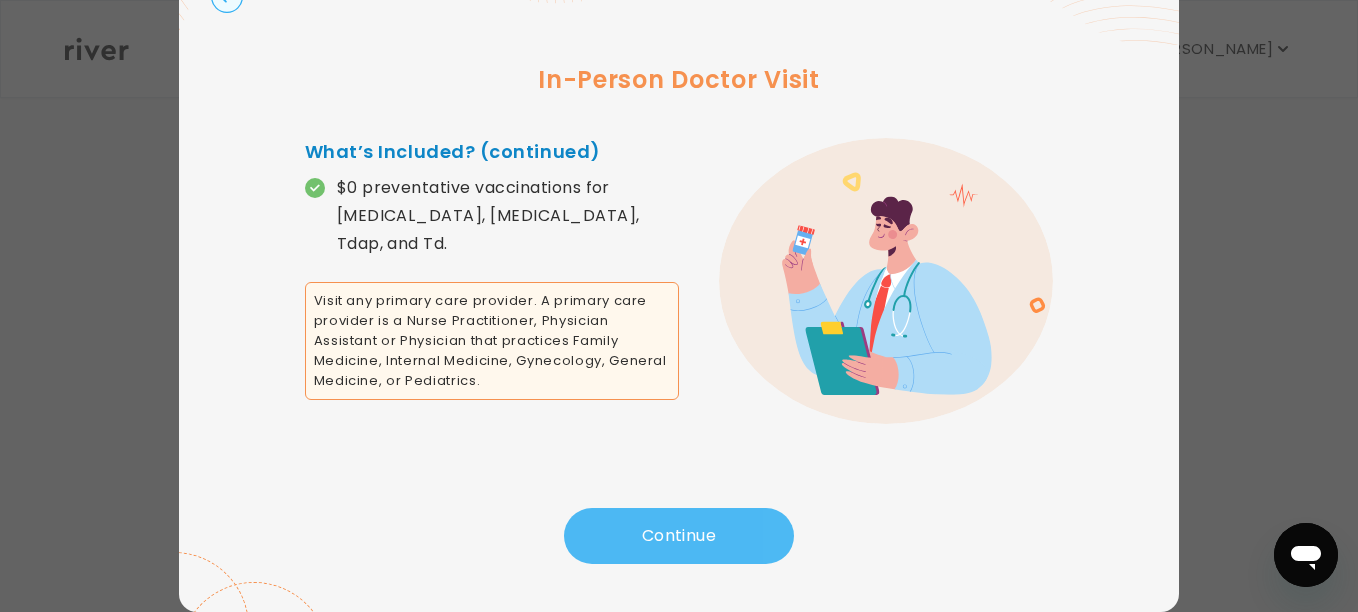 click on "Continue" at bounding box center [679, 536] 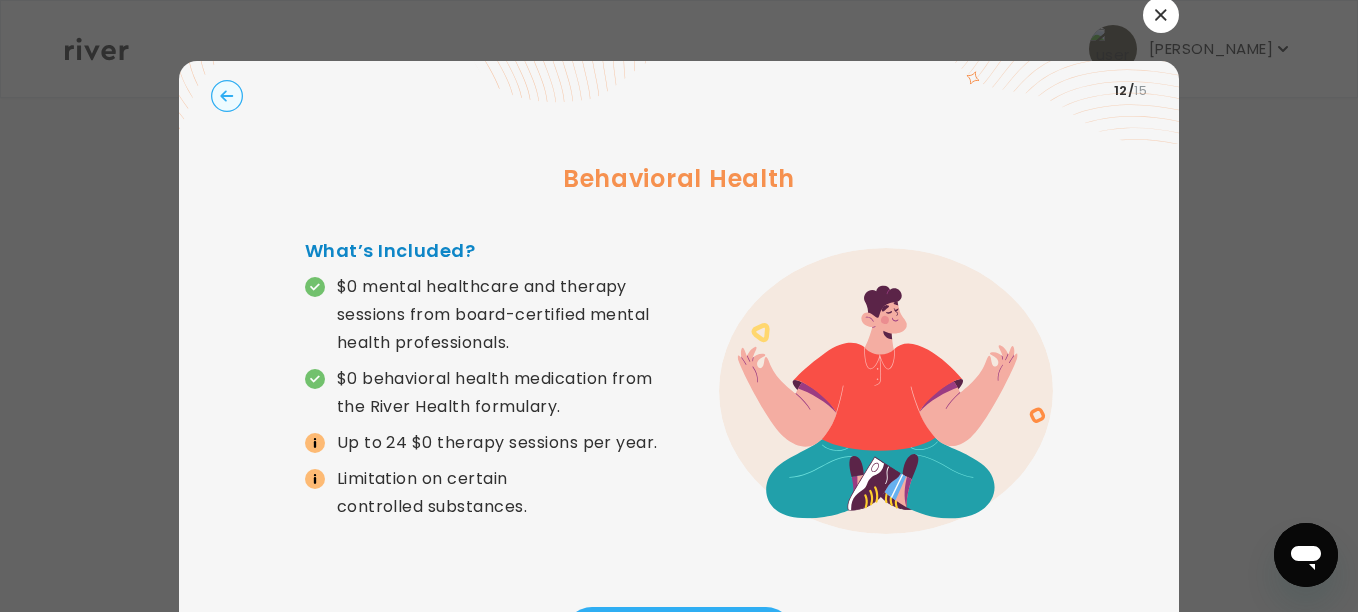 scroll, scrollTop: 0, scrollLeft: 0, axis: both 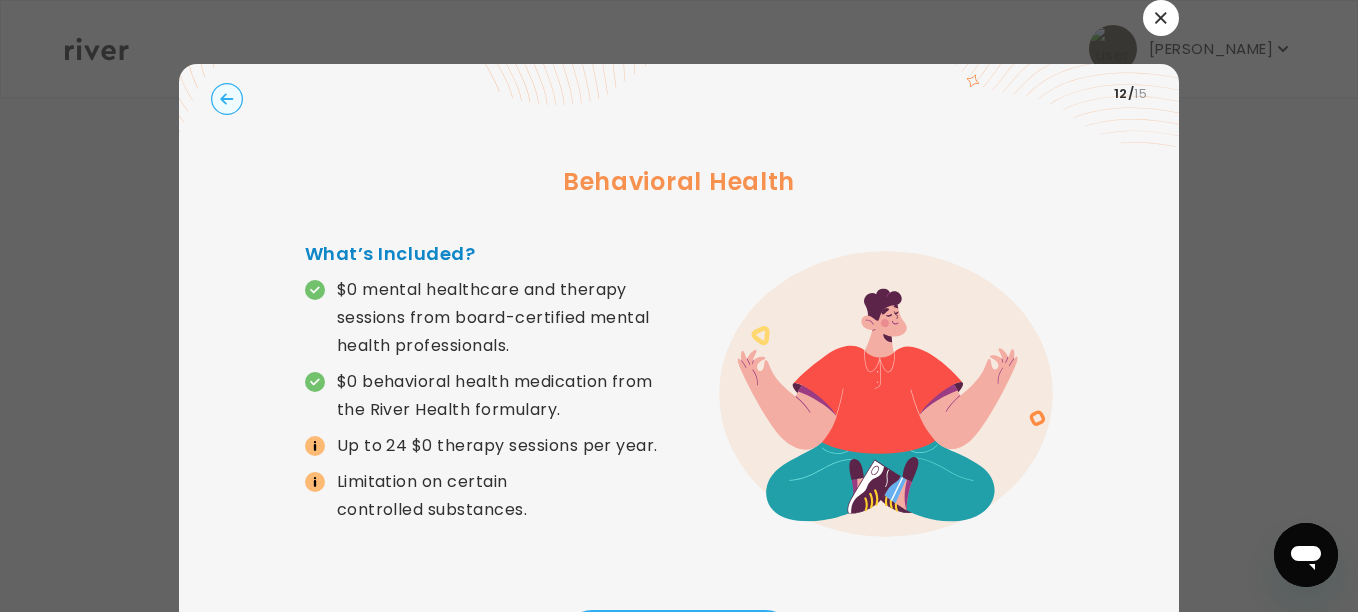 click 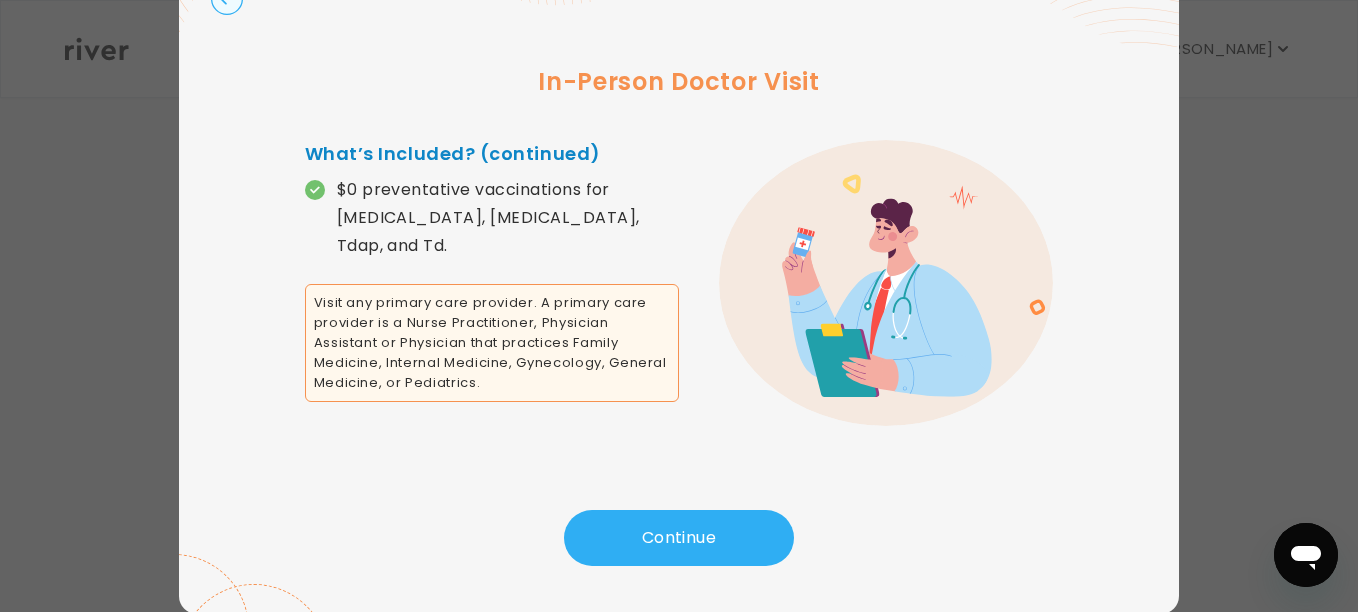 scroll, scrollTop: 102, scrollLeft: 0, axis: vertical 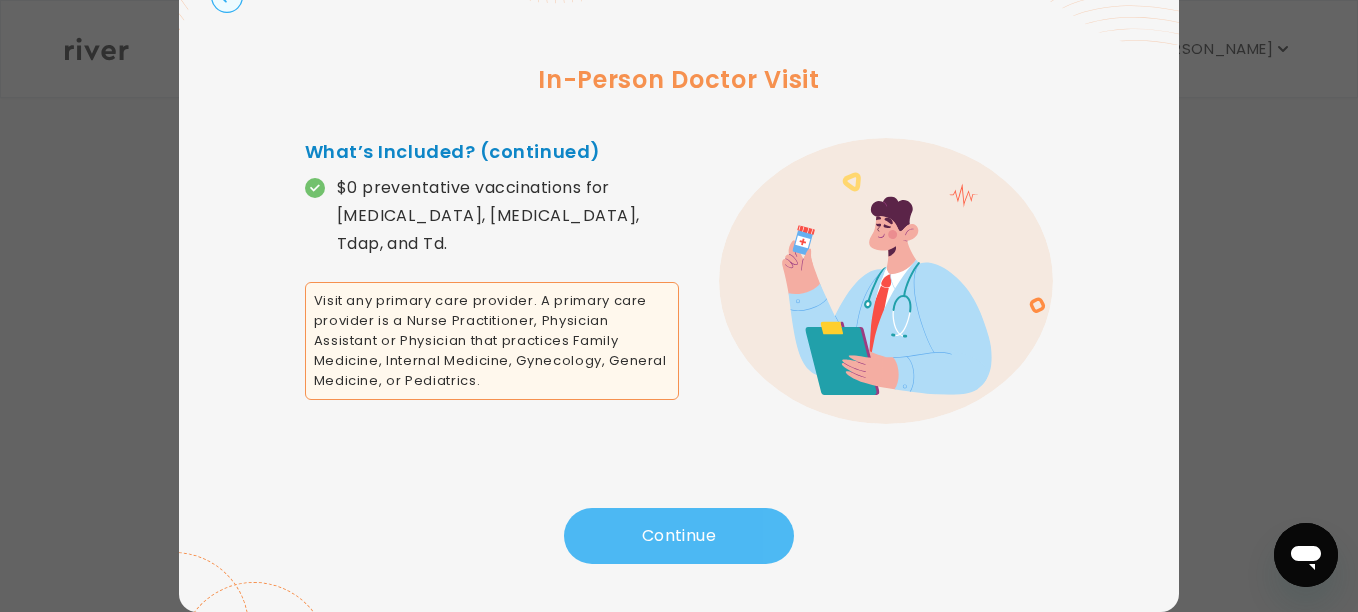 click on "Continue" at bounding box center (679, 536) 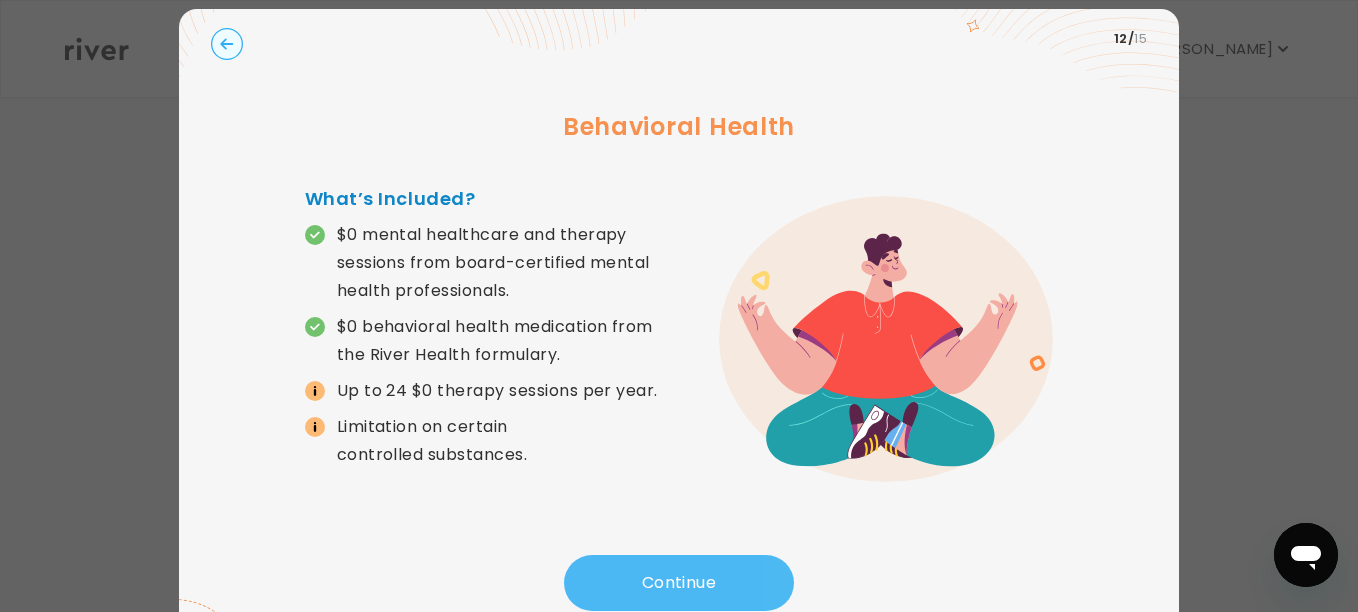 scroll, scrollTop: 102, scrollLeft: 0, axis: vertical 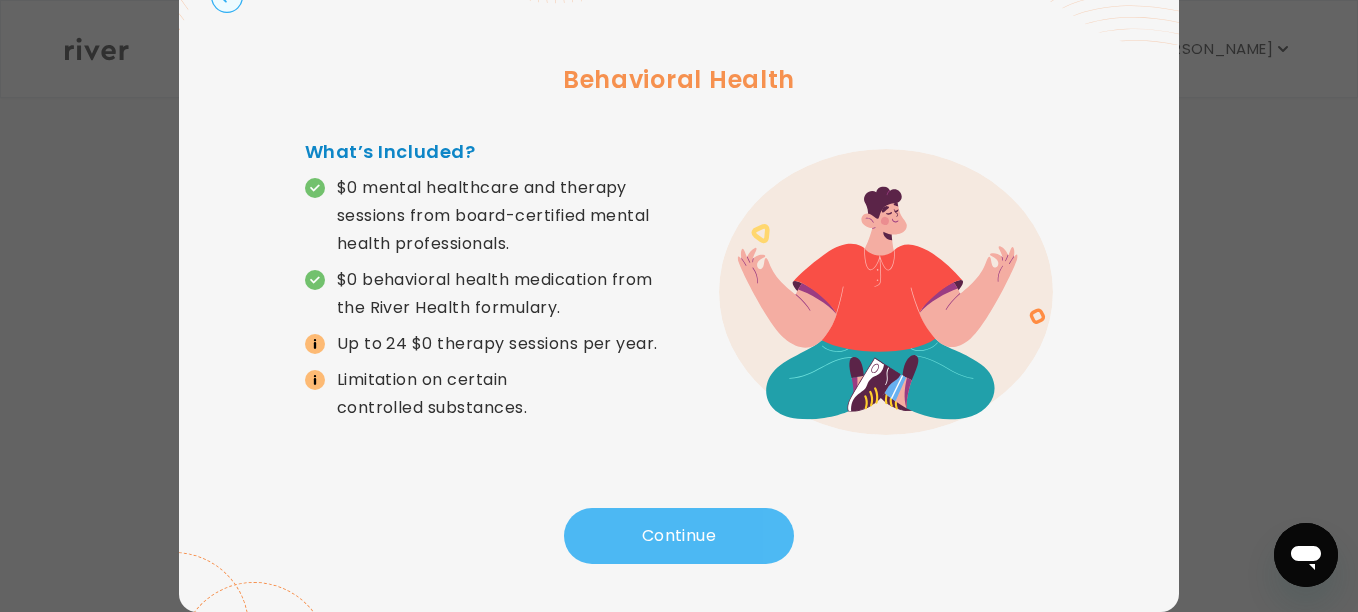 click on "Continue" at bounding box center (679, 536) 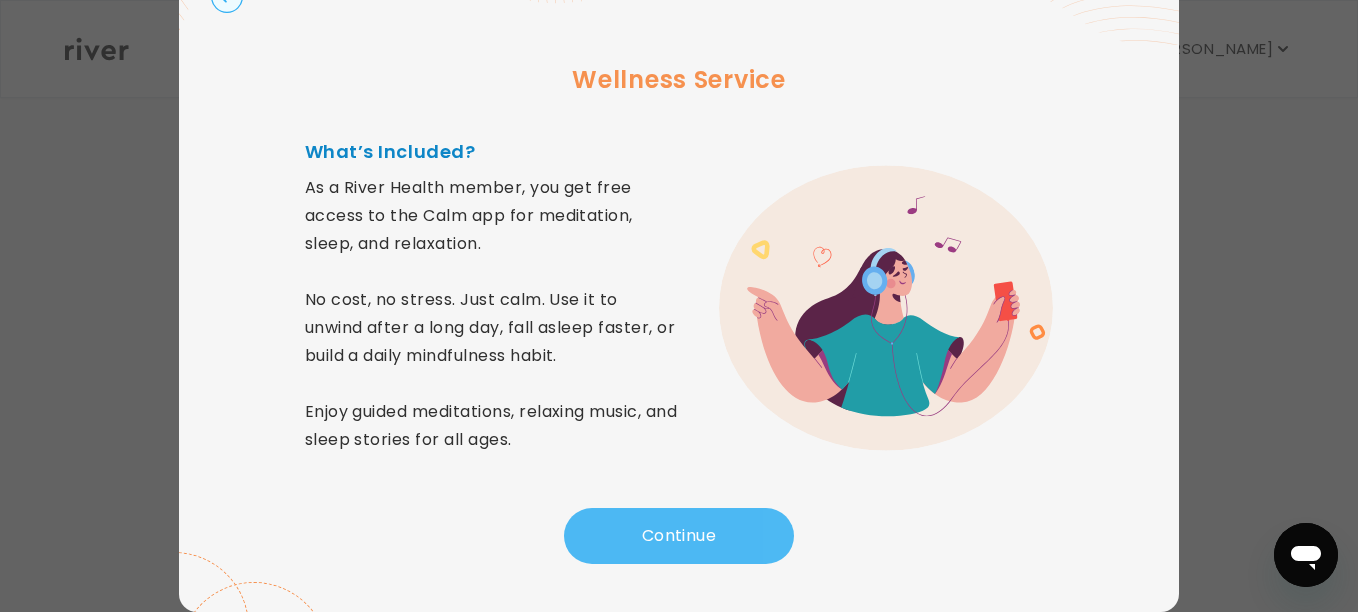 click on "Continue" at bounding box center (679, 536) 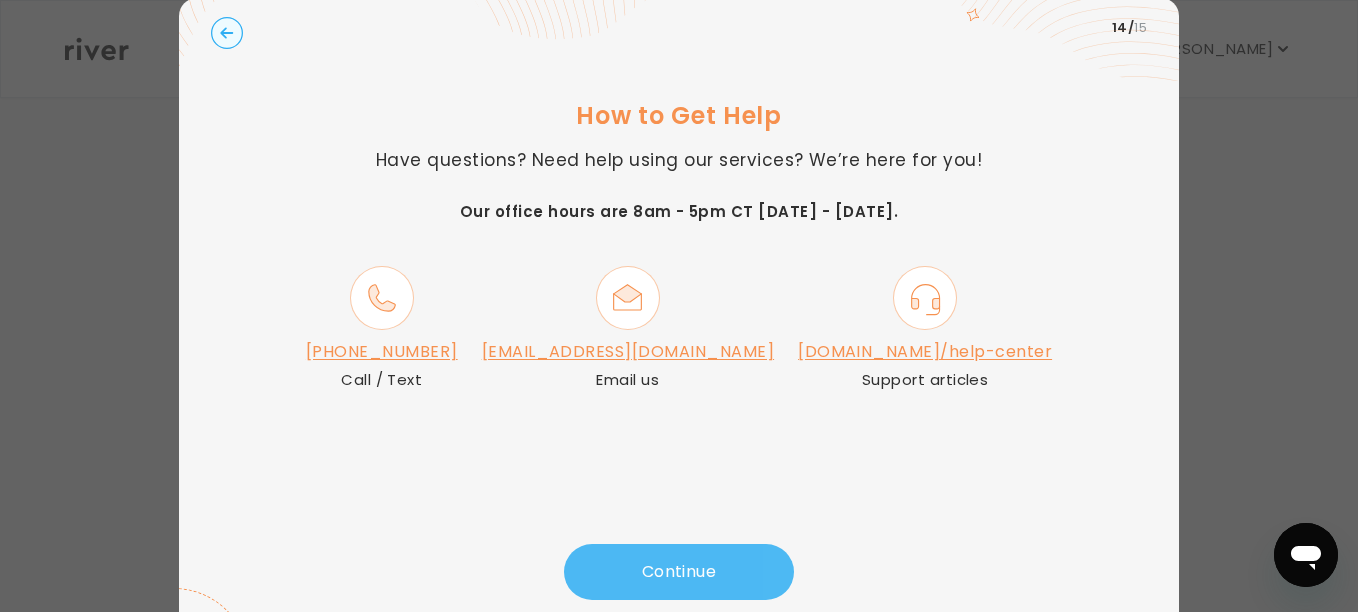 scroll, scrollTop: 102, scrollLeft: 0, axis: vertical 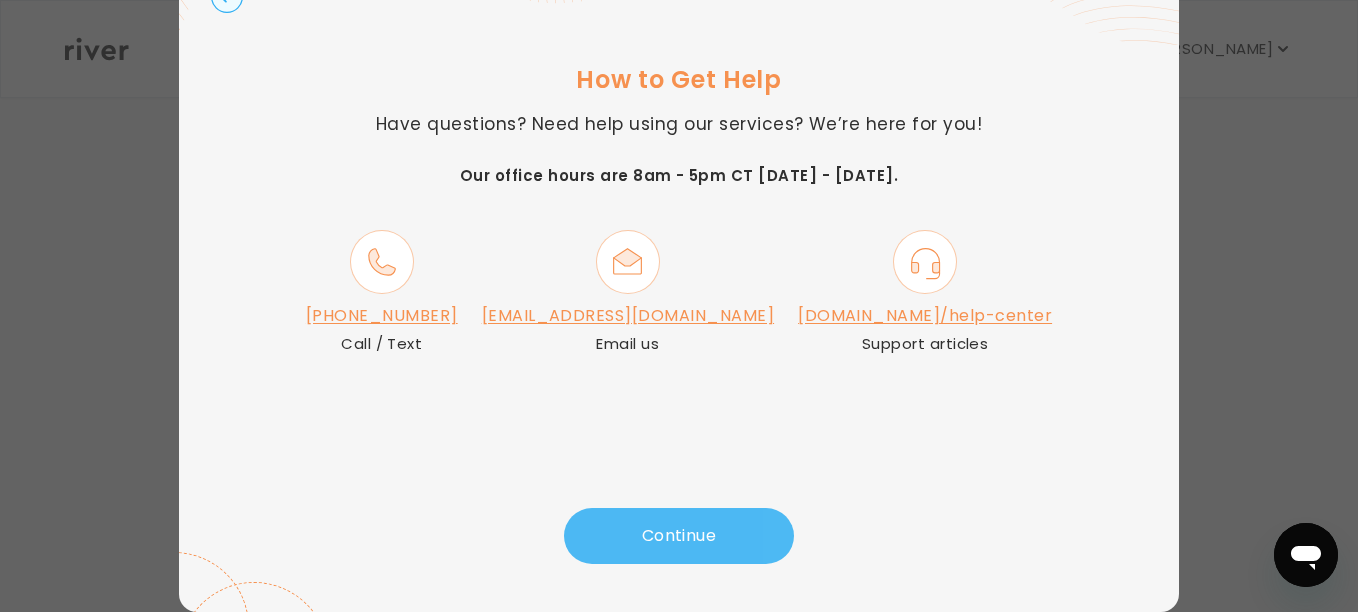 click on "Continue" at bounding box center [679, 536] 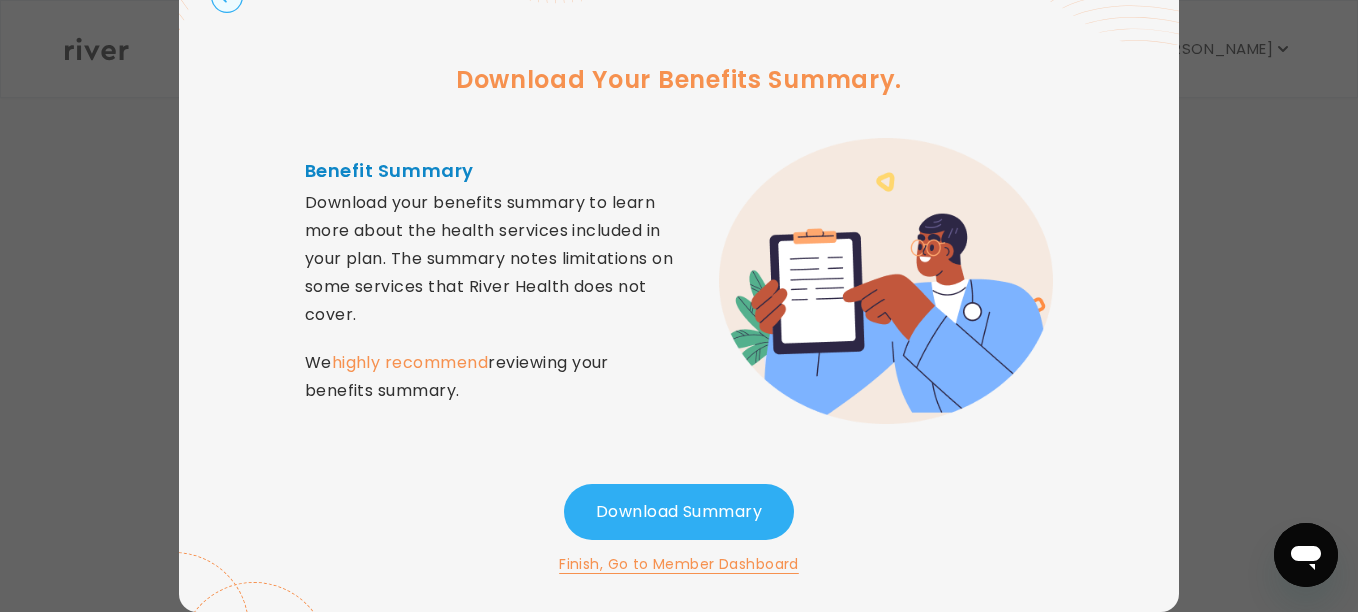 click on "Finish, Go to Member Dashboard" at bounding box center (679, 564) 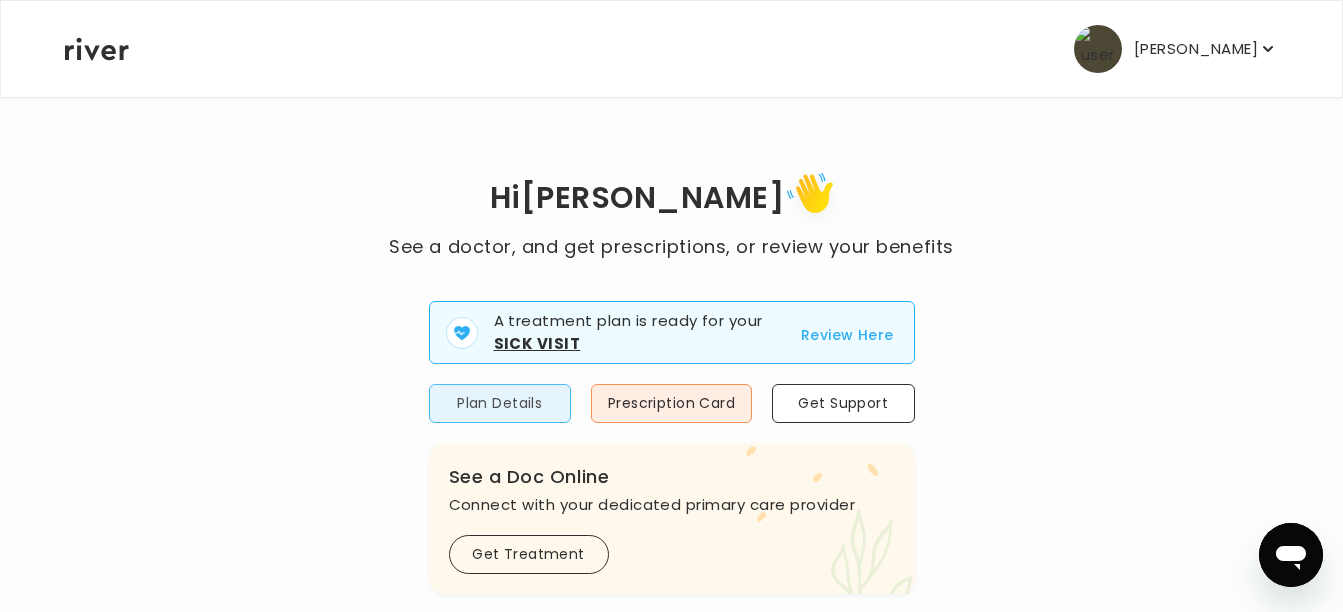 click on "Plan Details" at bounding box center (500, 403) 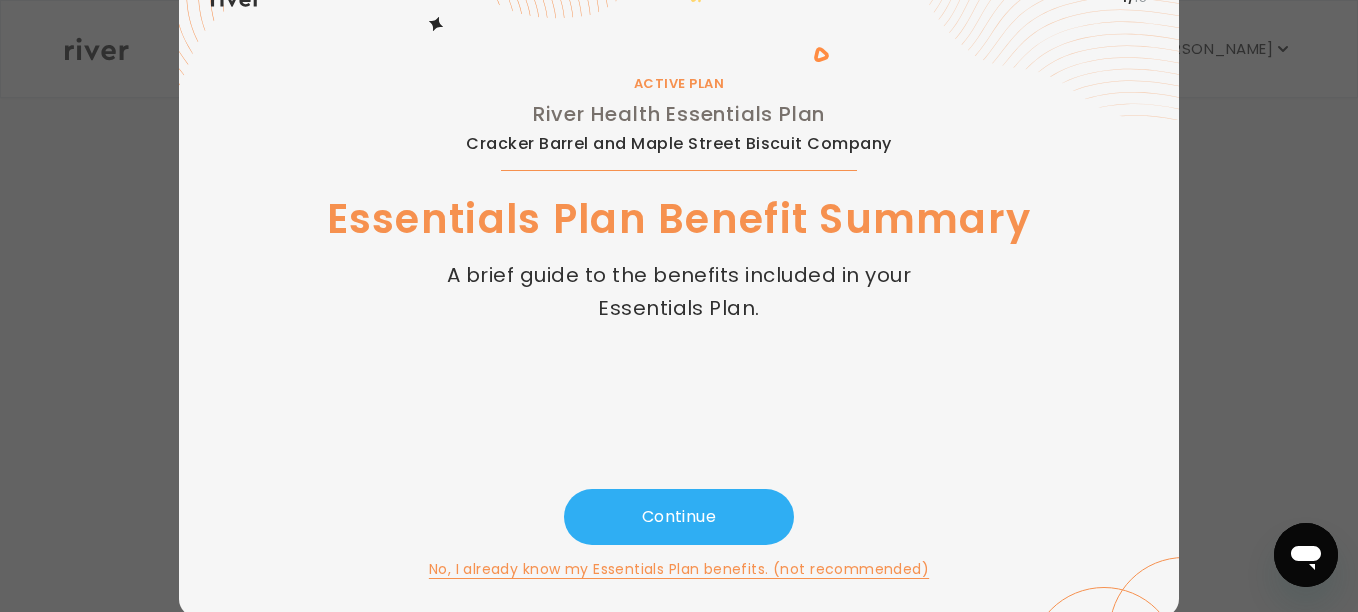 scroll, scrollTop: 102, scrollLeft: 0, axis: vertical 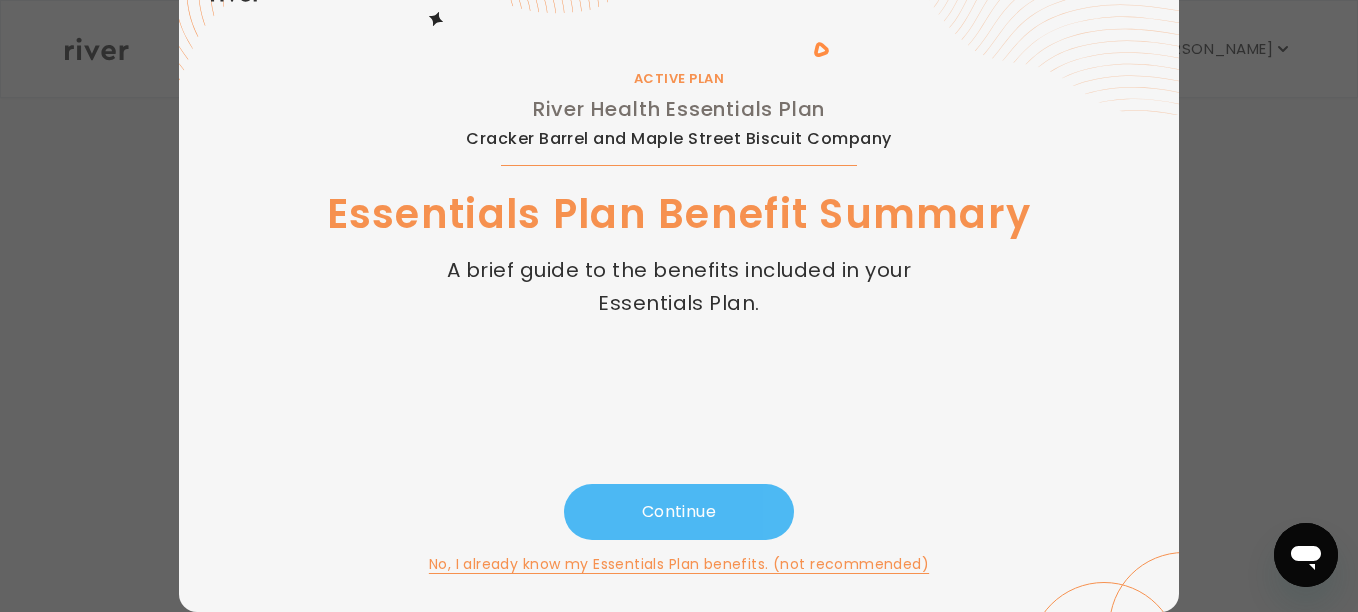 click on "Continue" at bounding box center [679, 512] 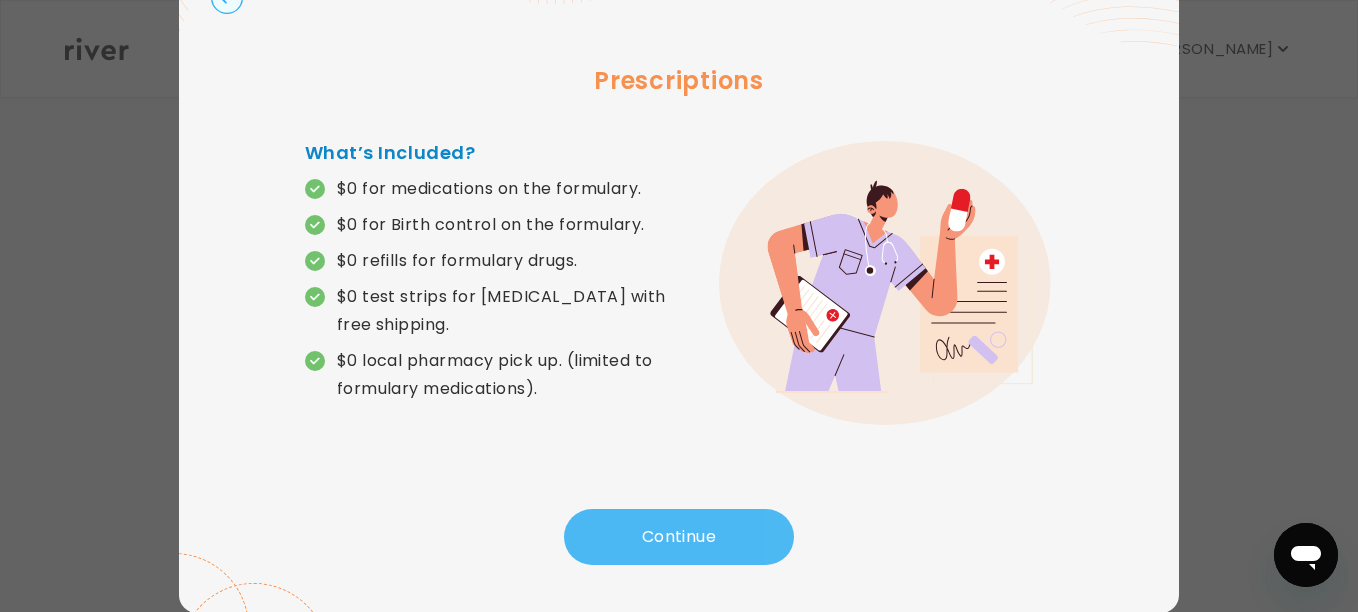 click on "Continue" at bounding box center [679, 537] 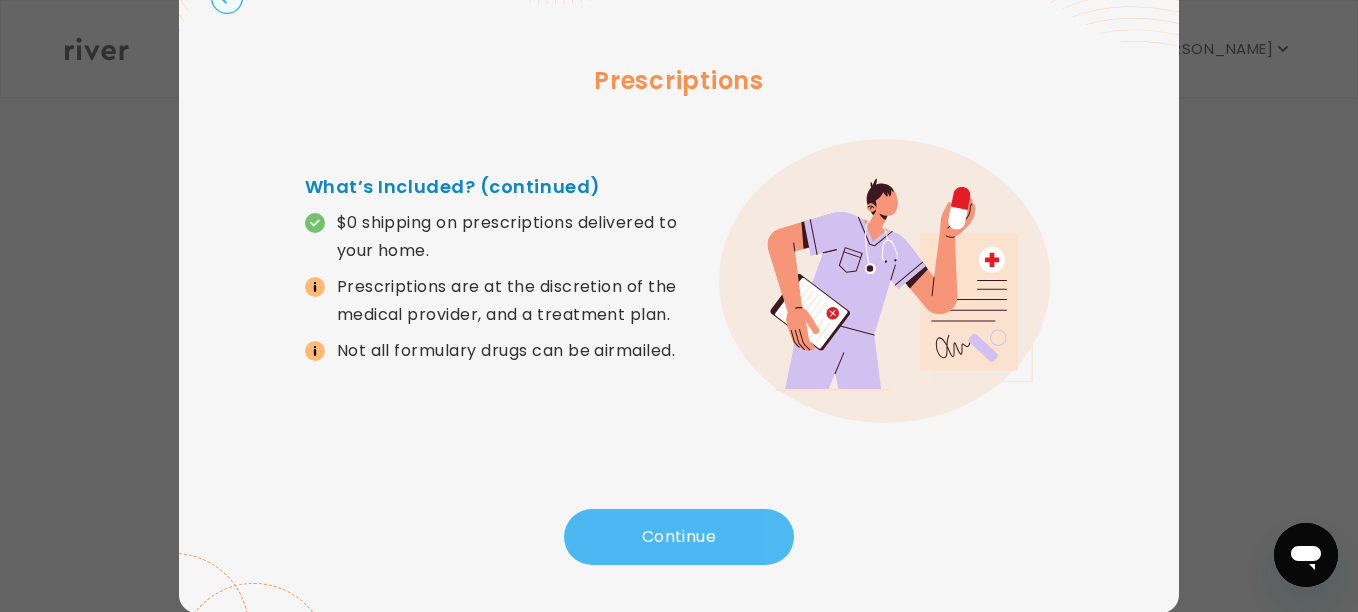 click on "Continue" at bounding box center [679, 537] 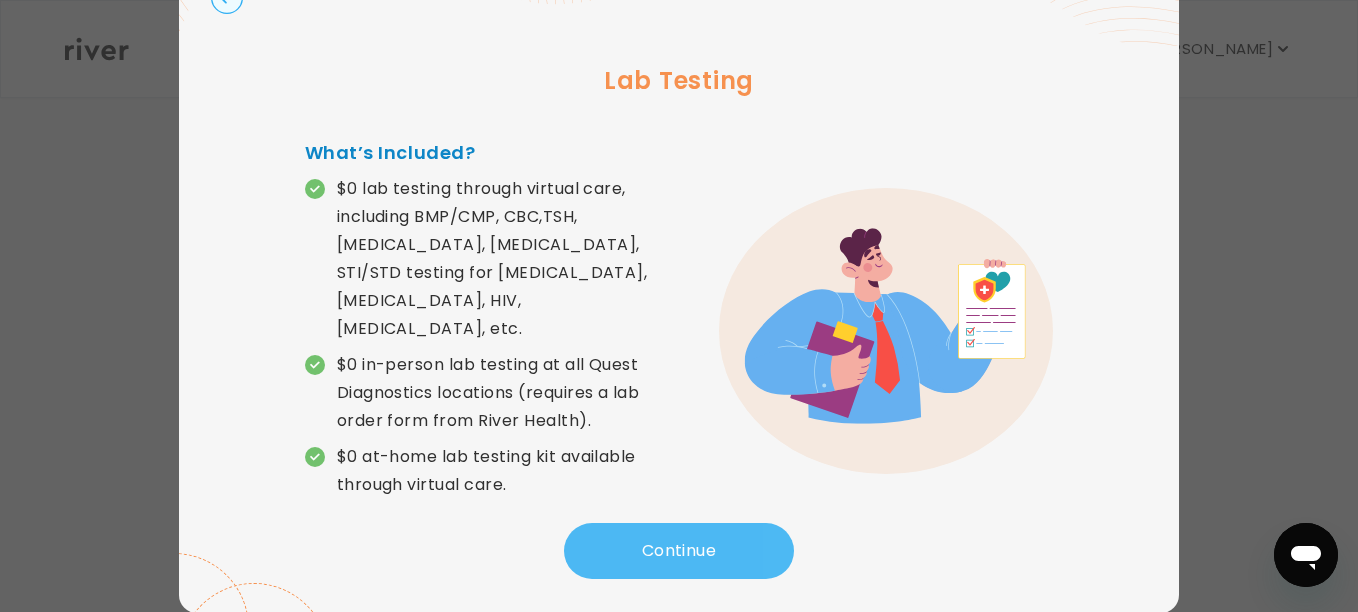 click on "Continue" at bounding box center (679, 551) 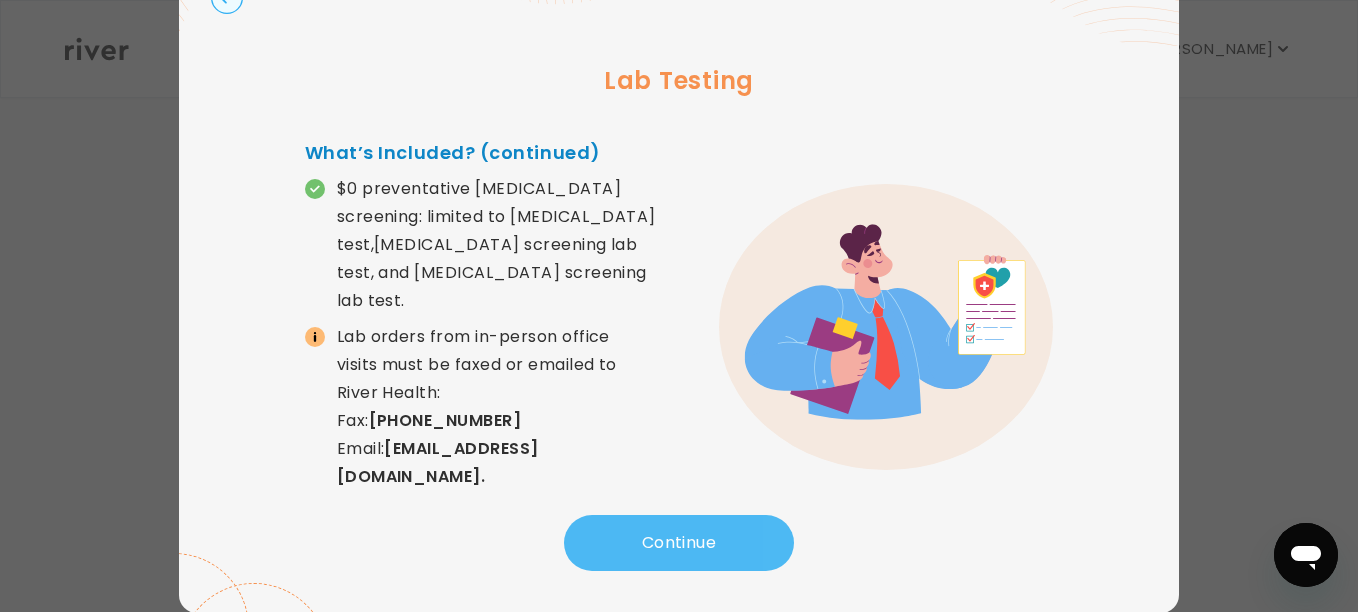 click on "Continue" at bounding box center [679, 543] 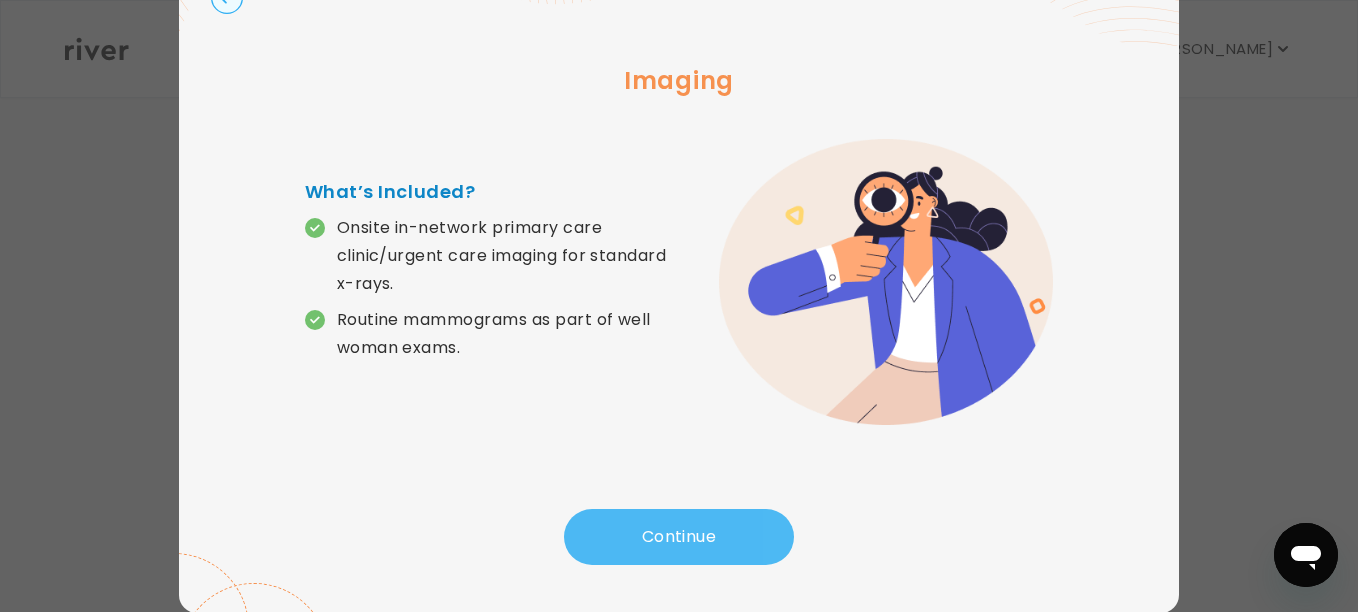 click on "Continue" at bounding box center [679, 537] 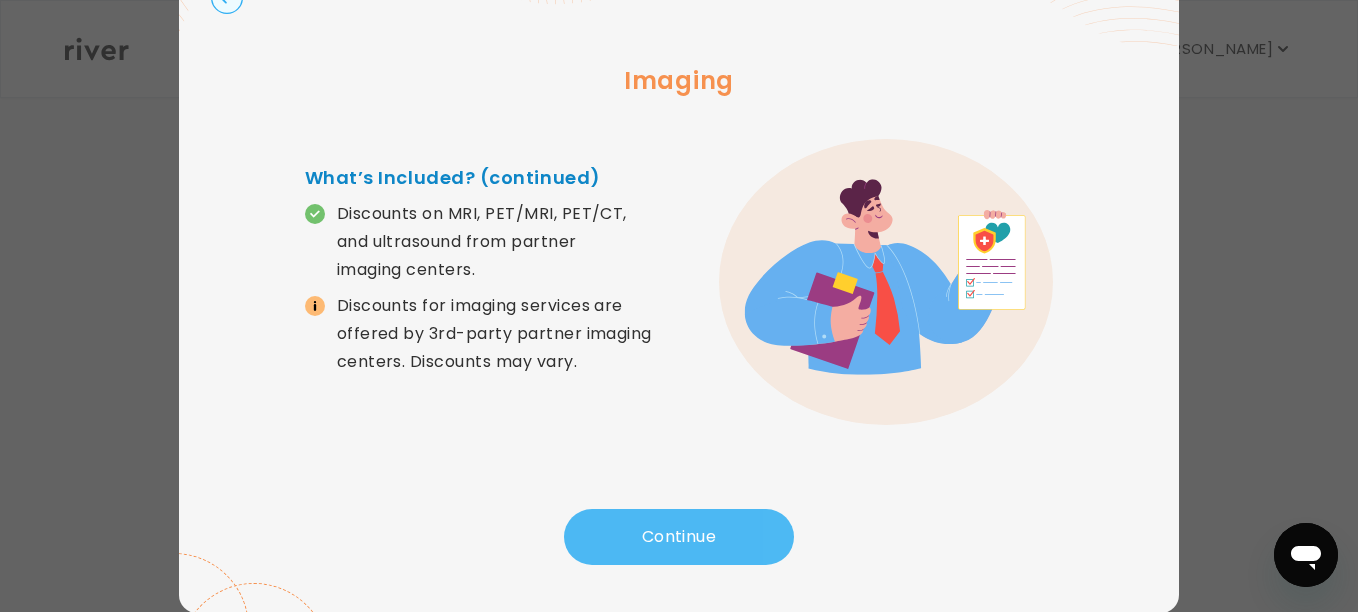 click on "Continue" at bounding box center (679, 537) 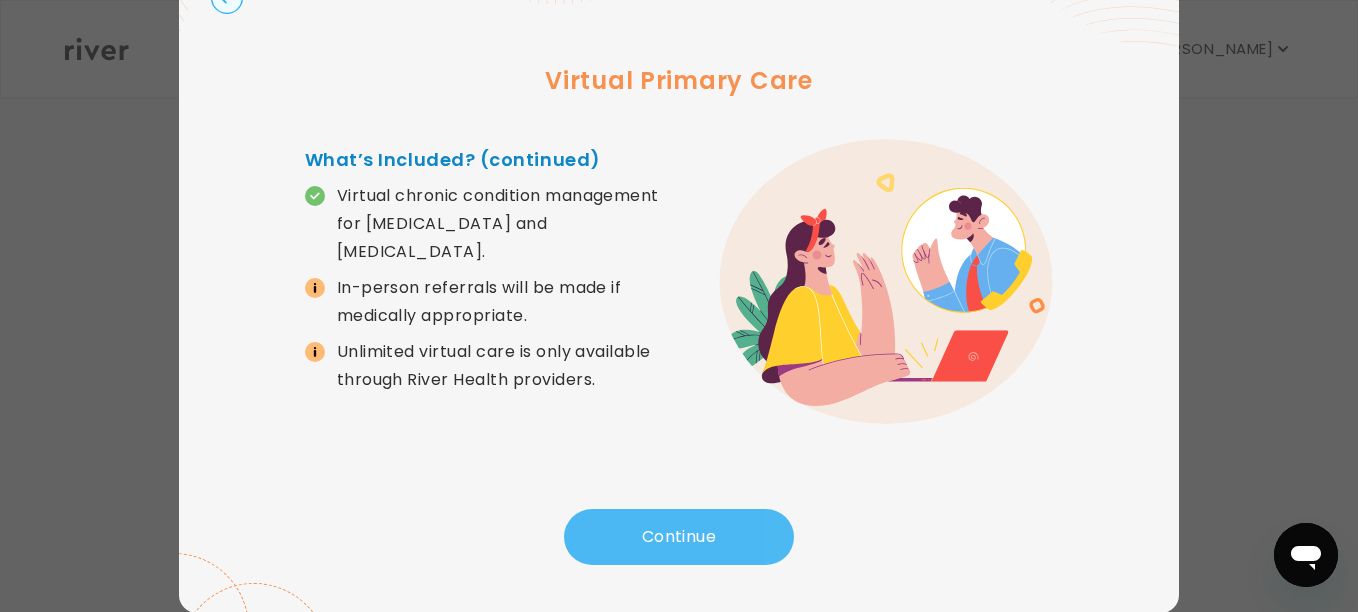 click on "Continue" at bounding box center (679, 537) 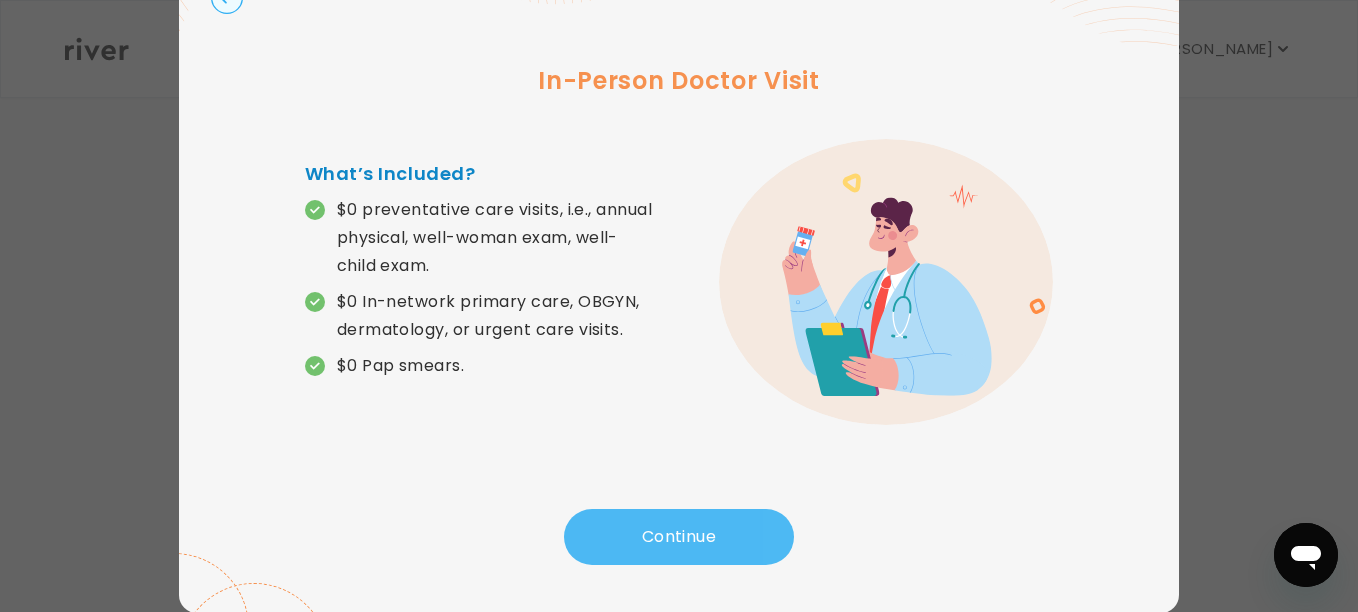 click on "Continue" at bounding box center [679, 537] 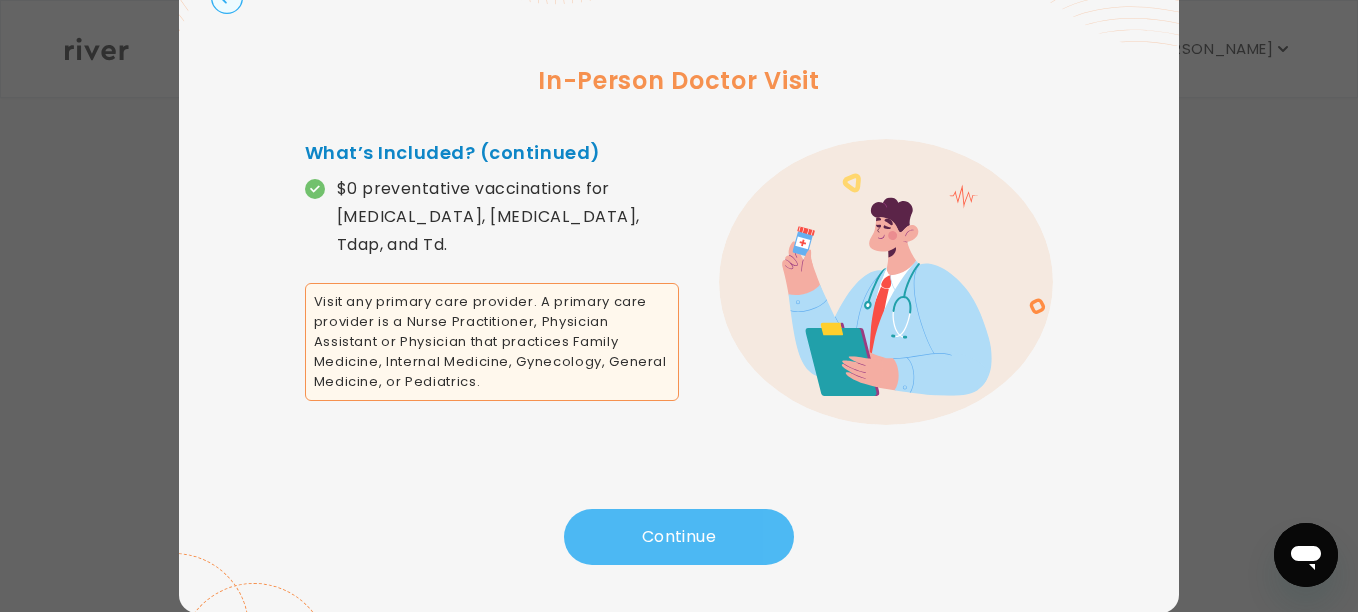 click on "Continue" at bounding box center [679, 537] 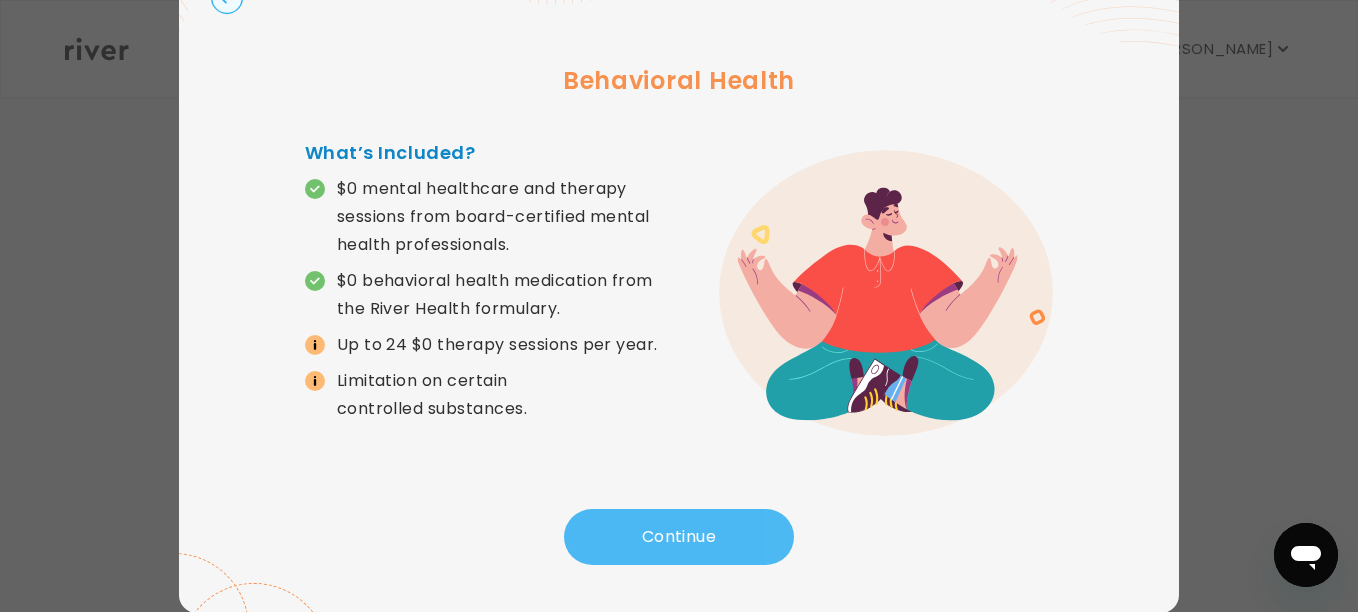 click on "Continue" at bounding box center (679, 537) 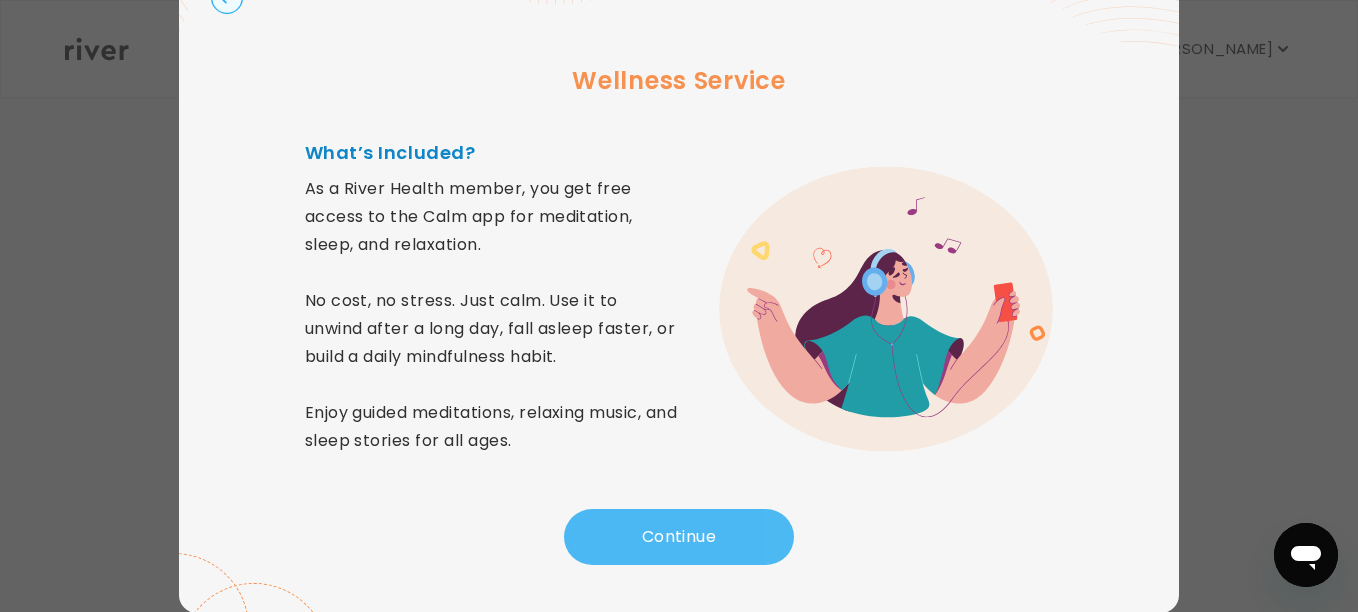 click on "Continue" at bounding box center (679, 537) 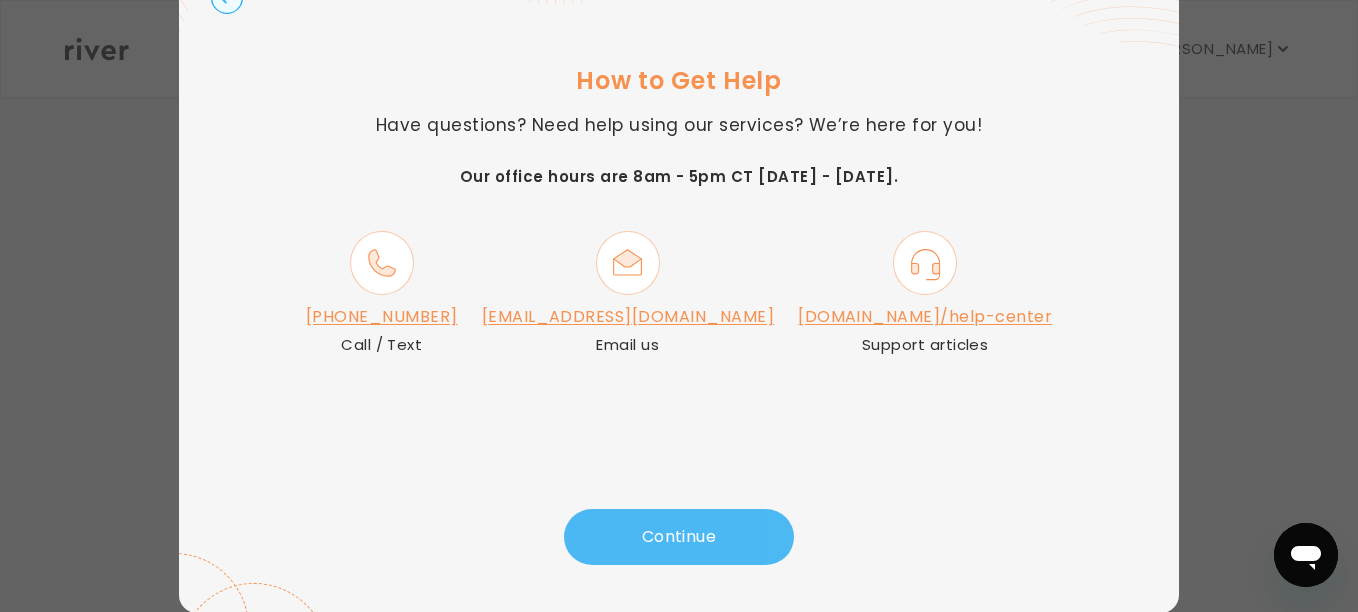 click on "Continue" at bounding box center (679, 537) 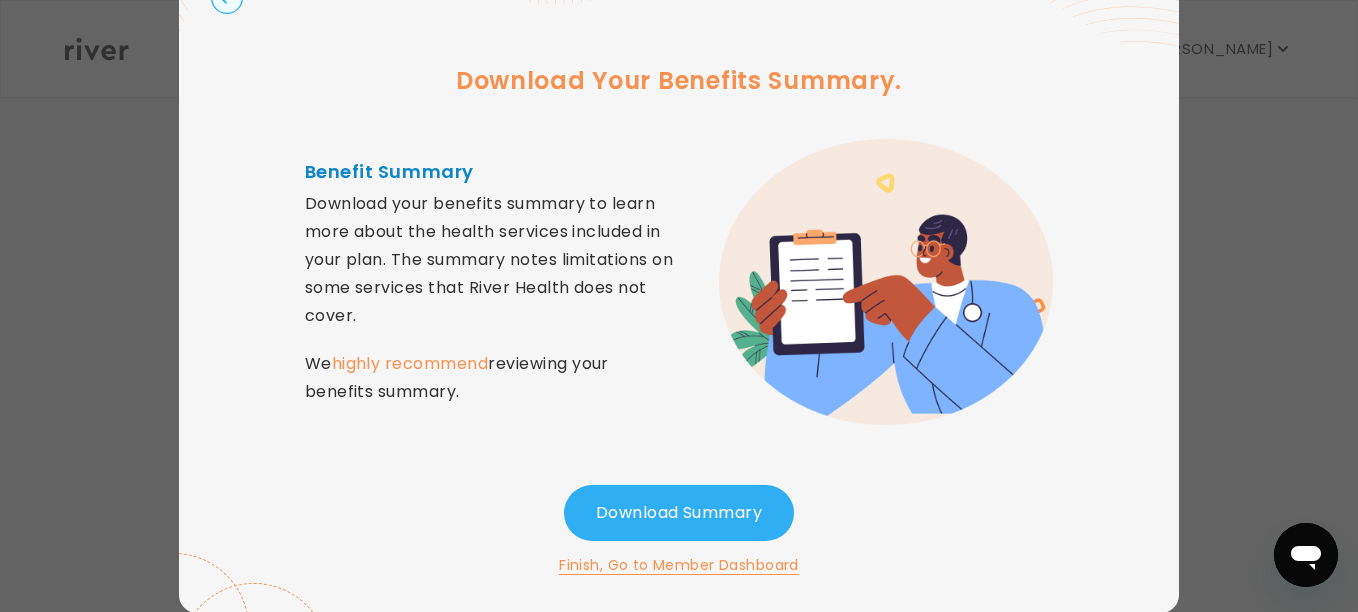 click 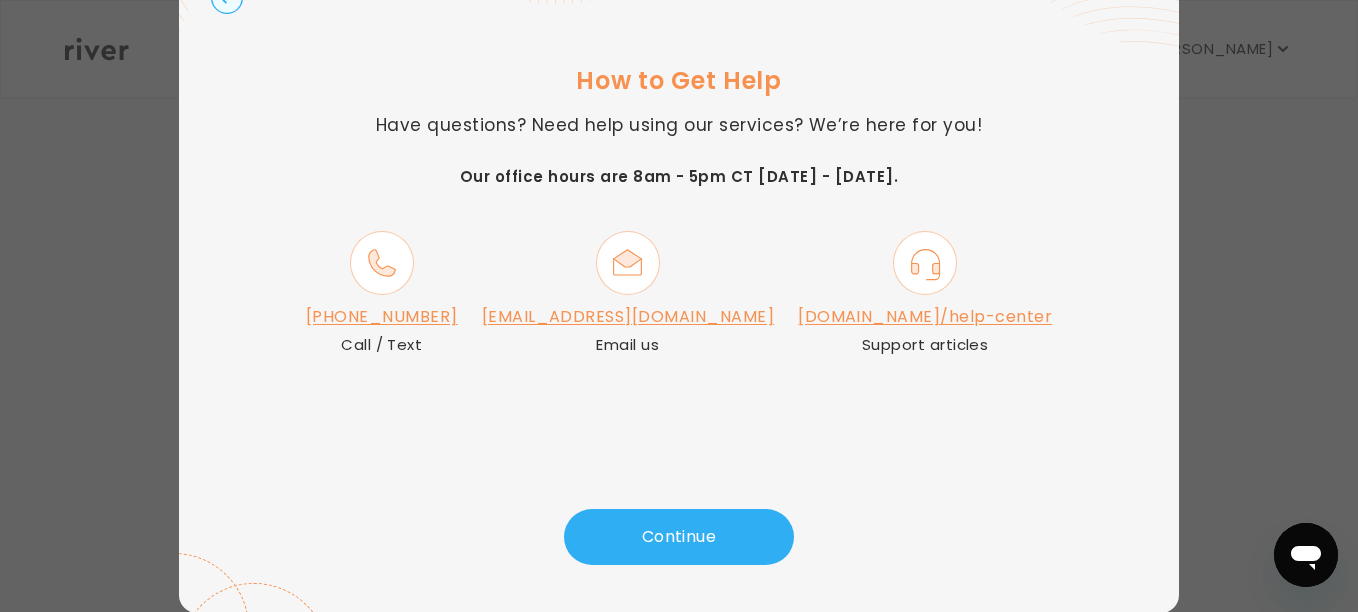 click on "river.health/help-center" at bounding box center [925, 316] 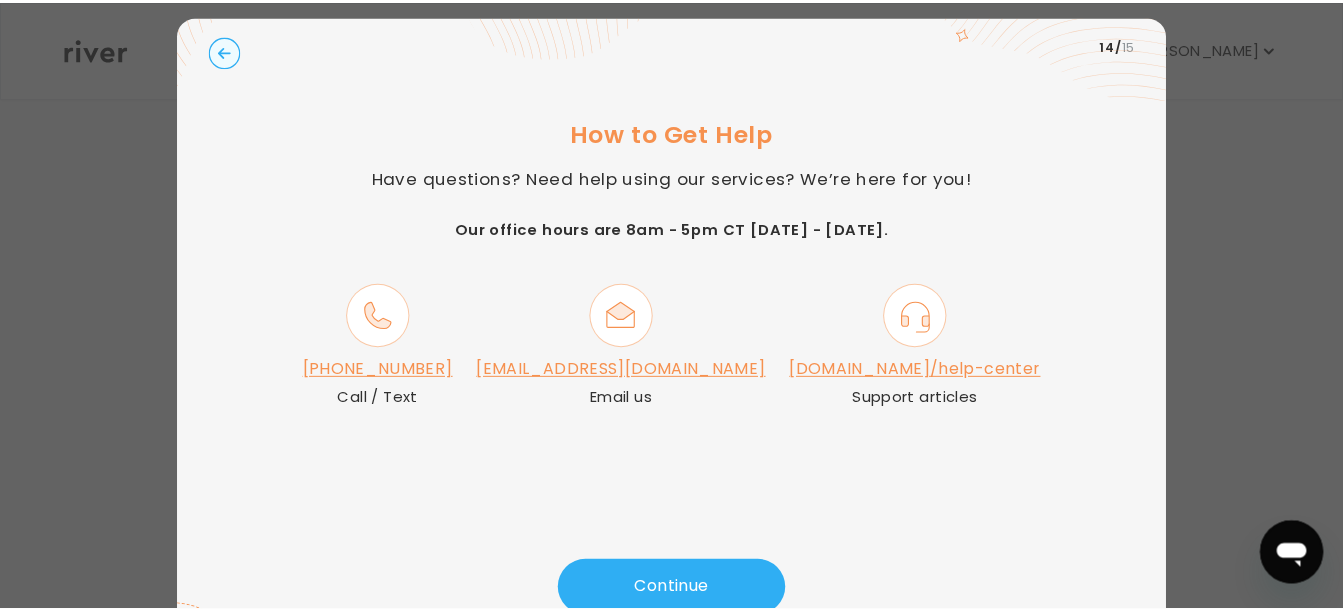scroll, scrollTop: 0, scrollLeft: 0, axis: both 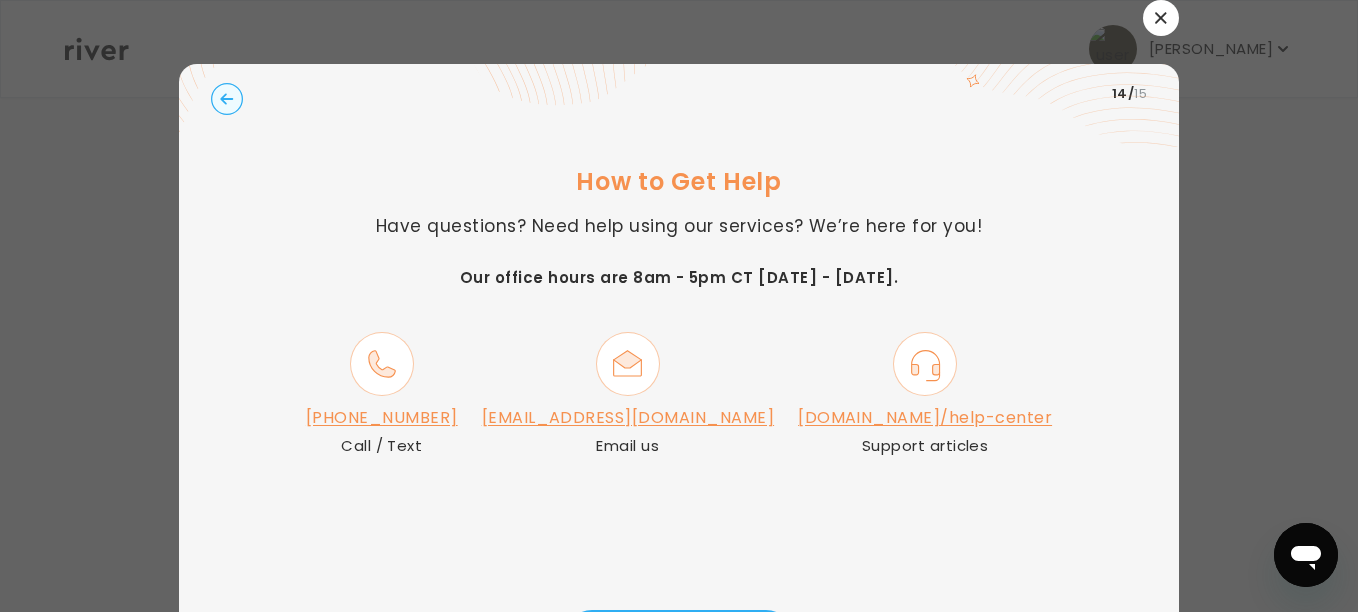 click 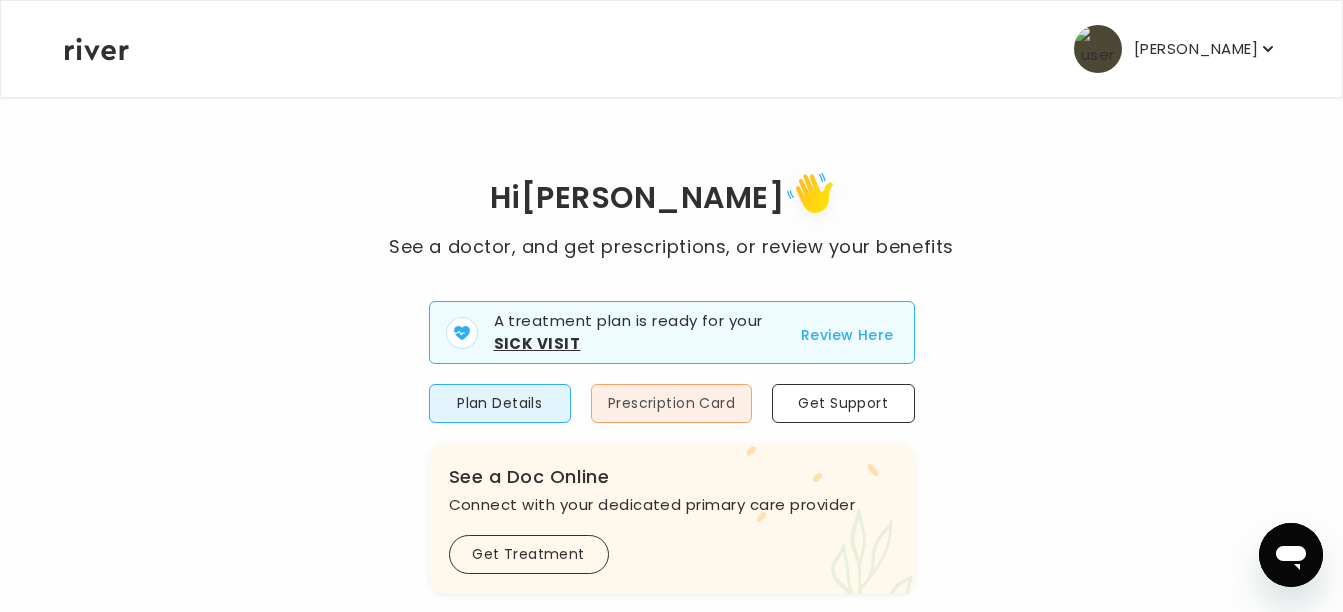 click on "Prescription Card" at bounding box center (671, 403) 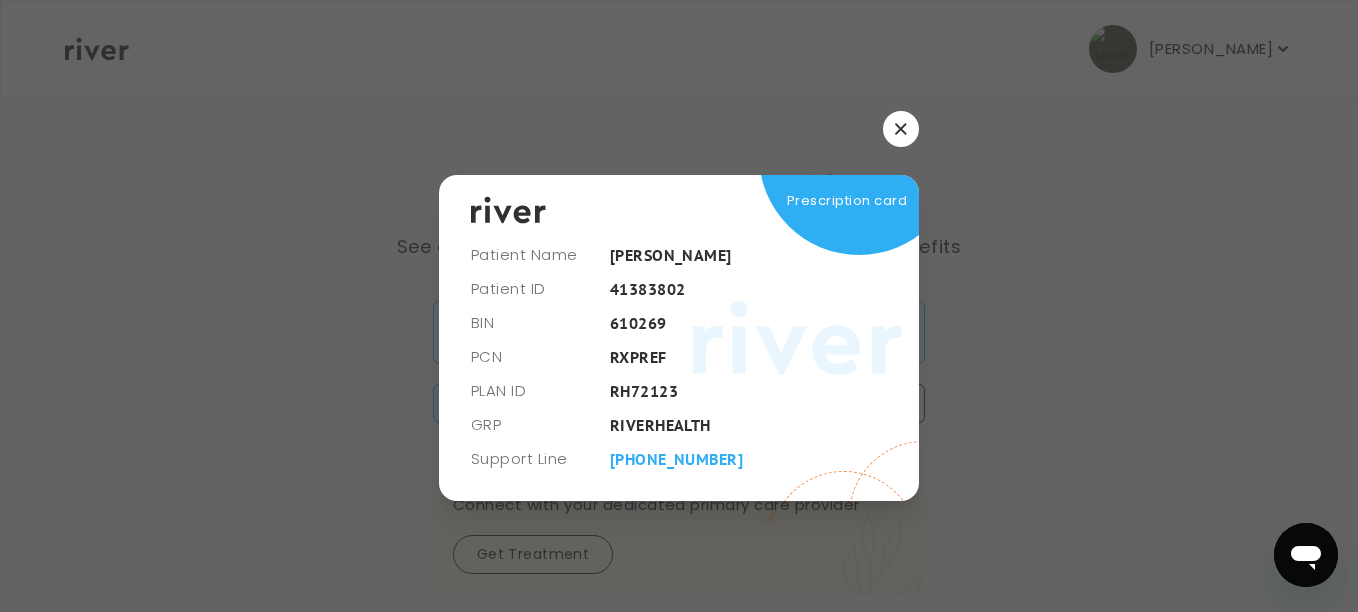click 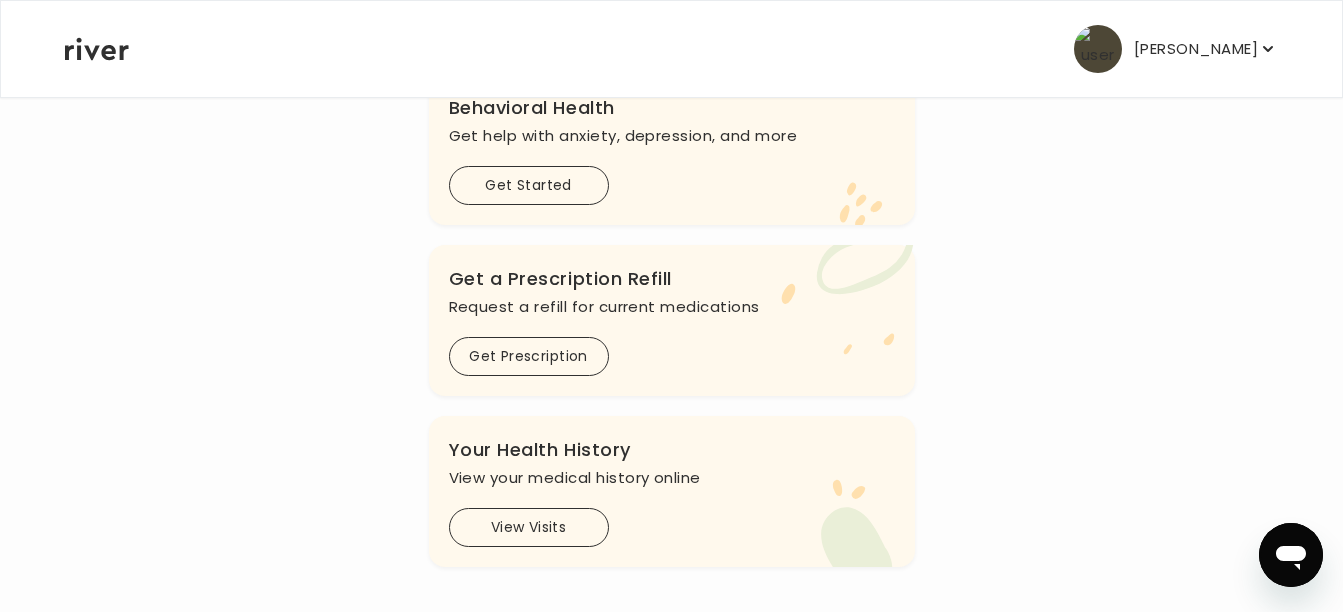 scroll, scrollTop: 722, scrollLeft: 0, axis: vertical 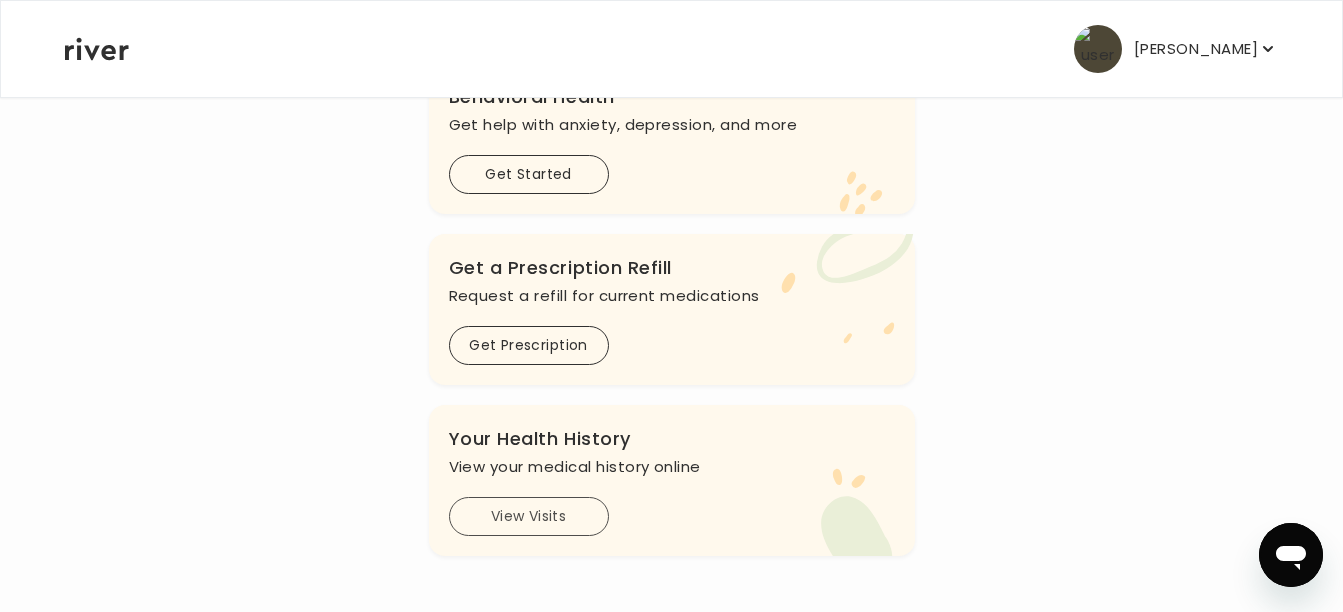 click on "View Visits" at bounding box center [529, 516] 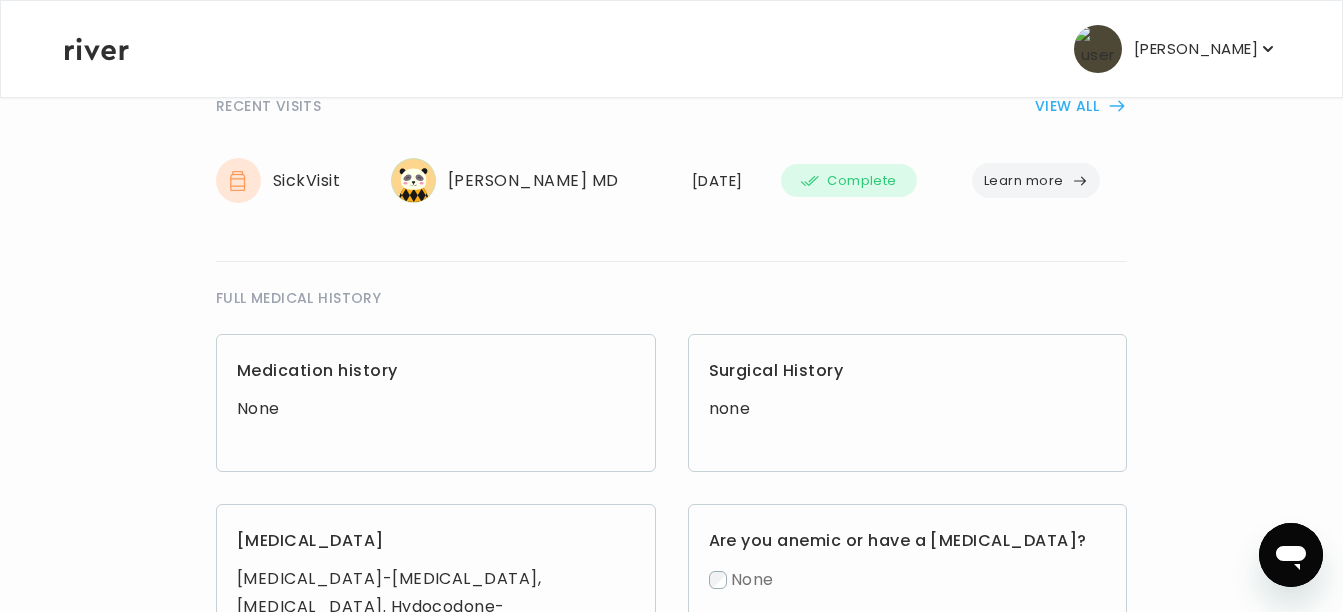 scroll, scrollTop: 400, scrollLeft: 0, axis: vertical 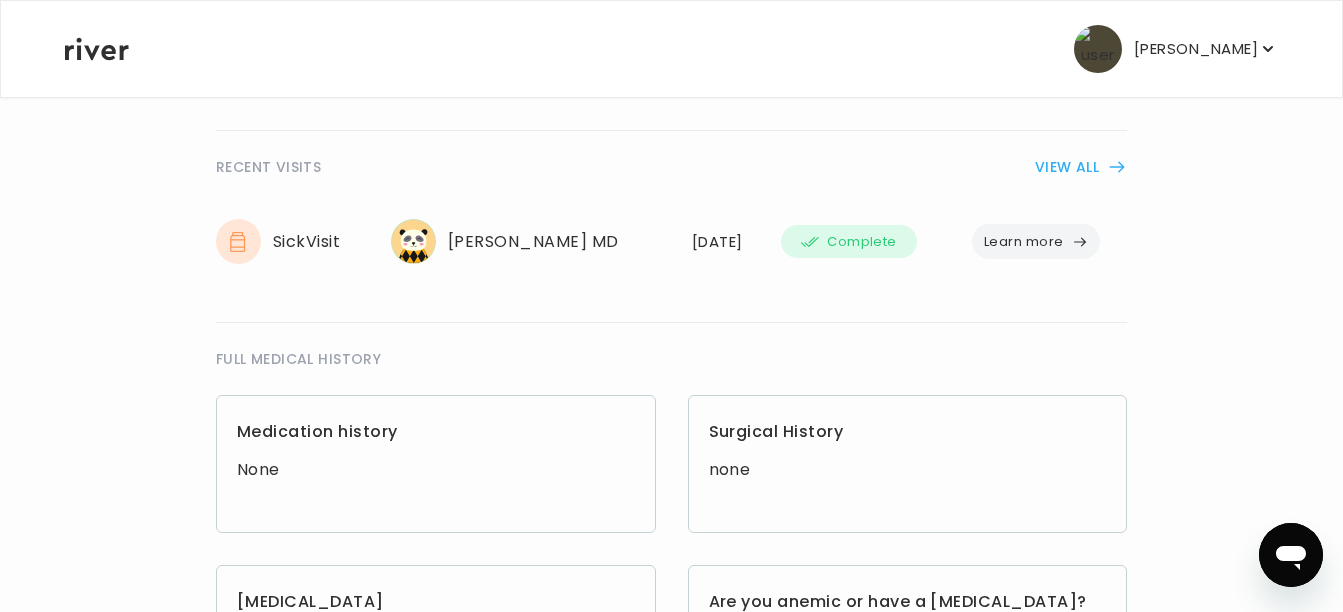 click on "Sick  Visit" at bounding box center (291, 241) 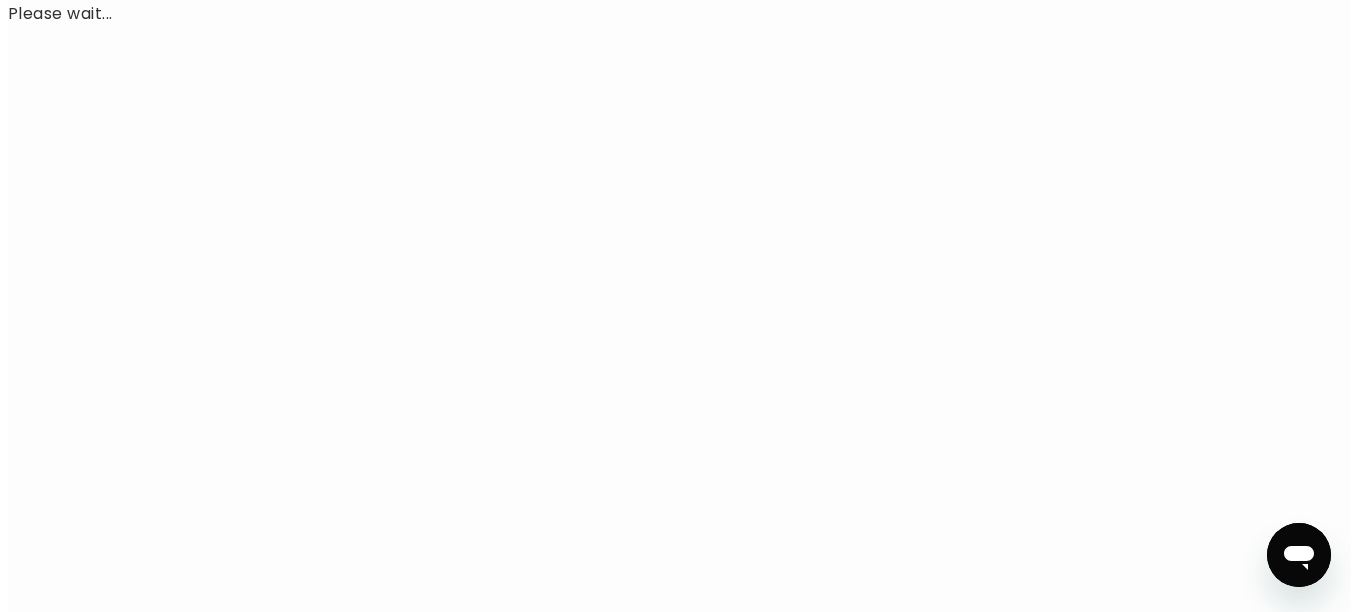 scroll, scrollTop: 0, scrollLeft: 0, axis: both 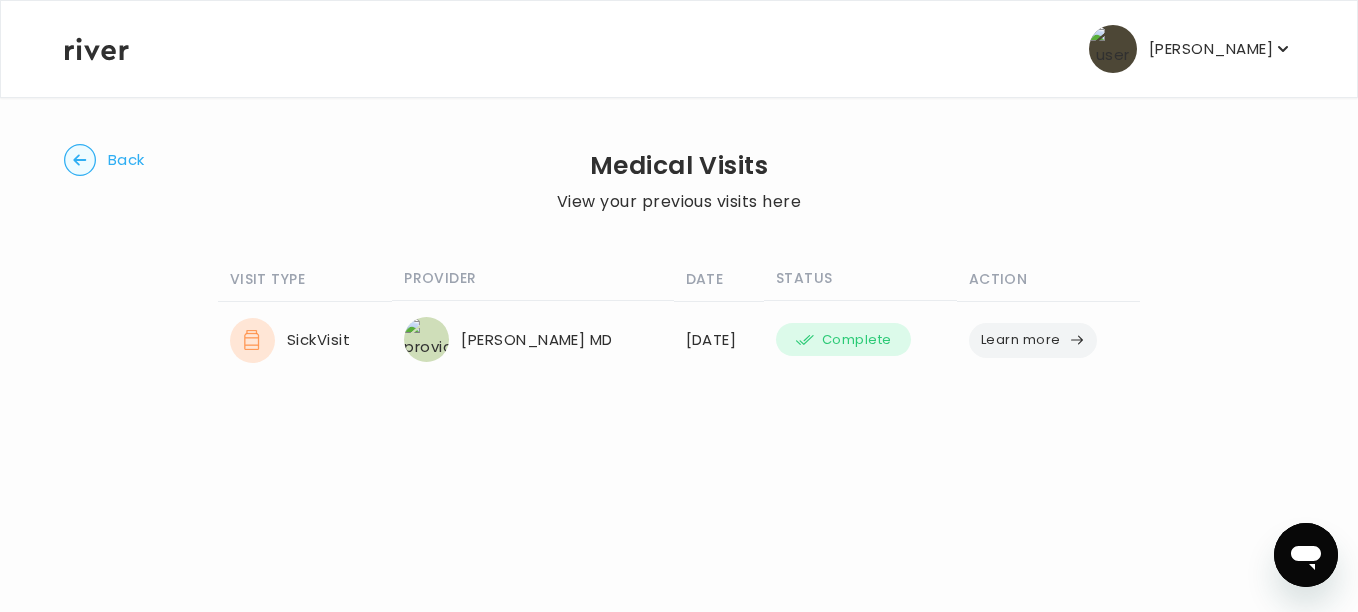 click on "Back" at bounding box center (104, 160) 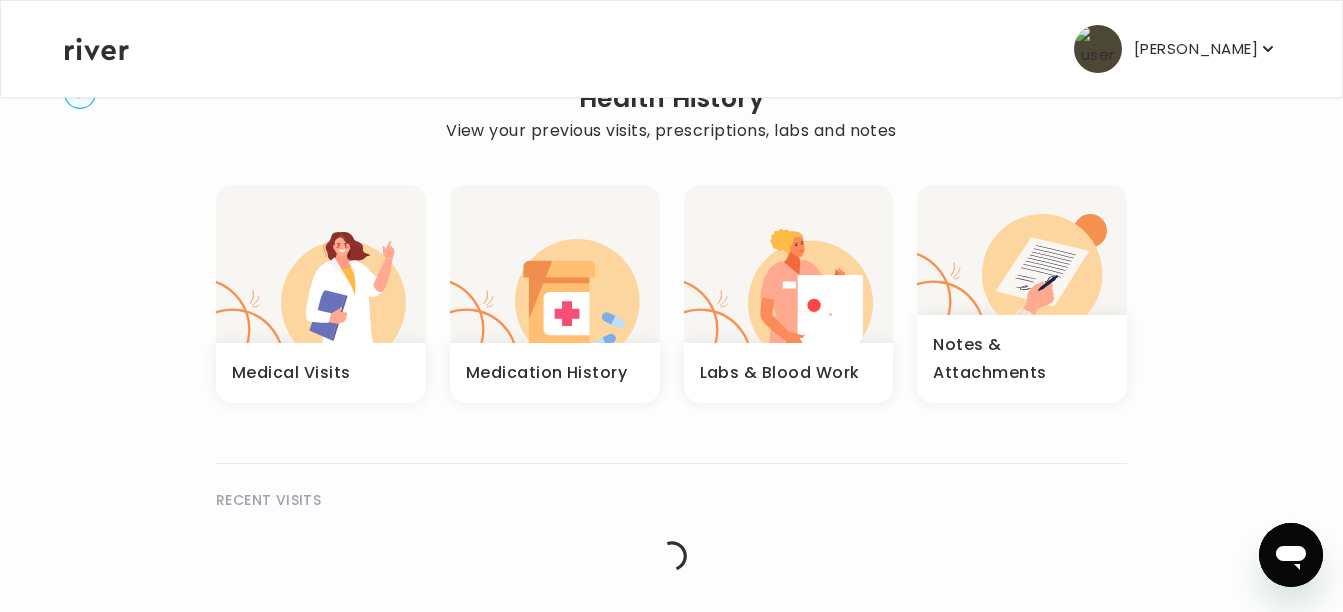scroll, scrollTop: 99, scrollLeft: 0, axis: vertical 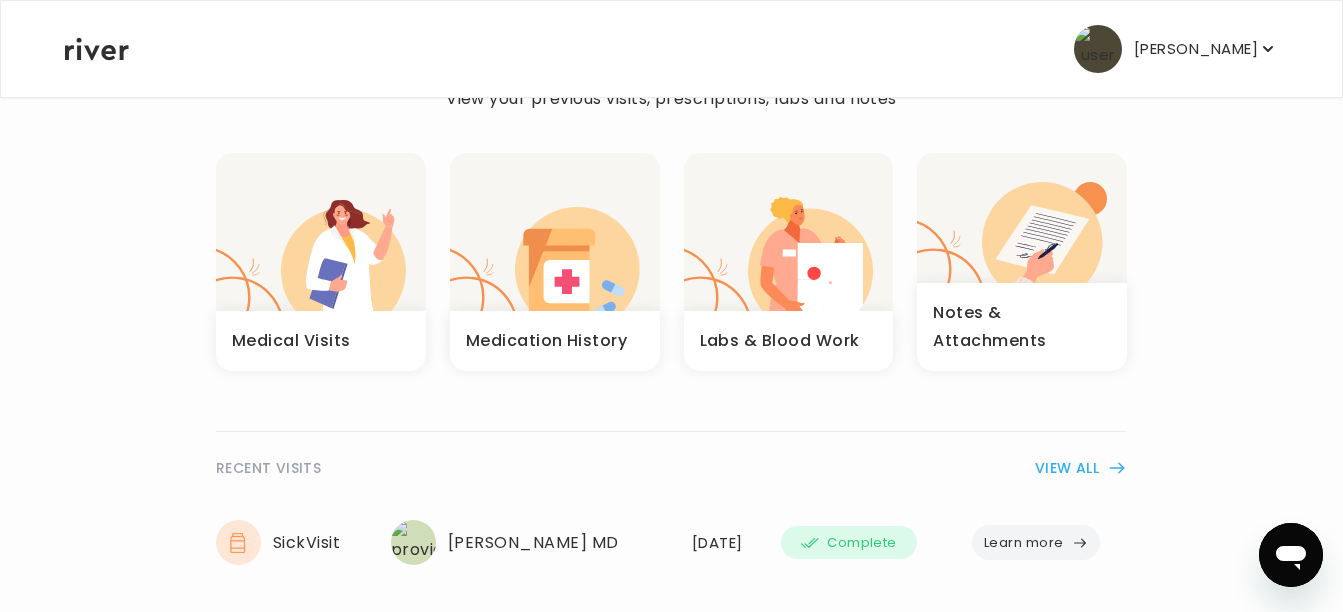 click 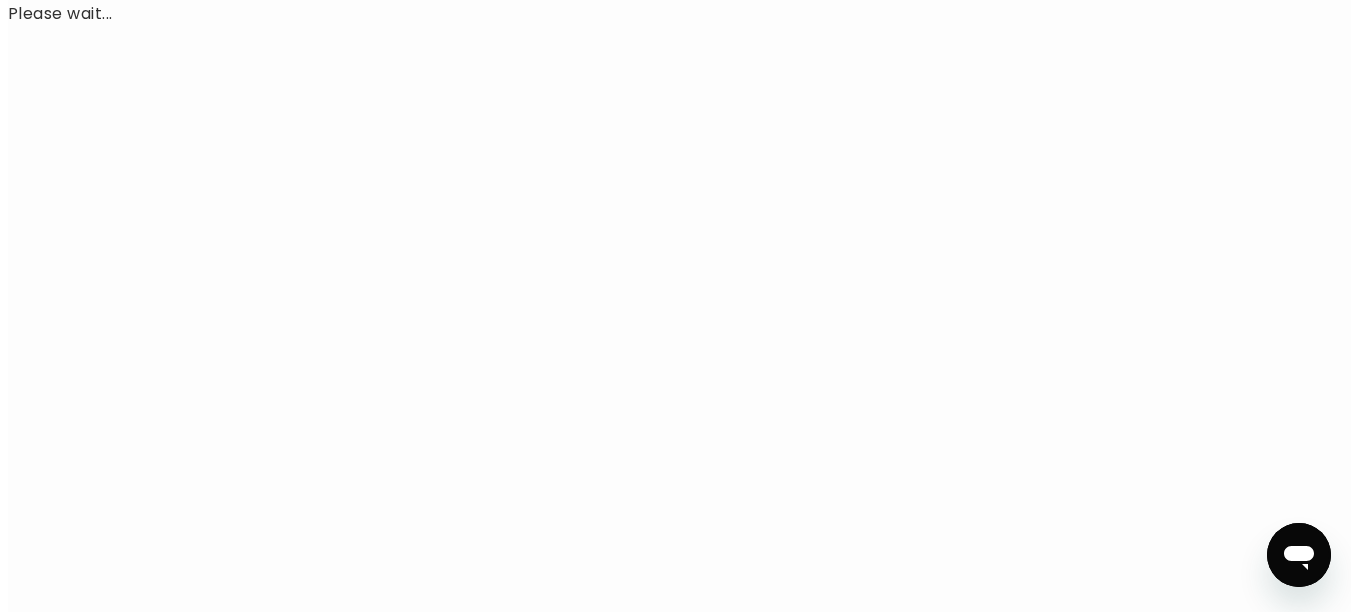 scroll, scrollTop: 0, scrollLeft: 0, axis: both 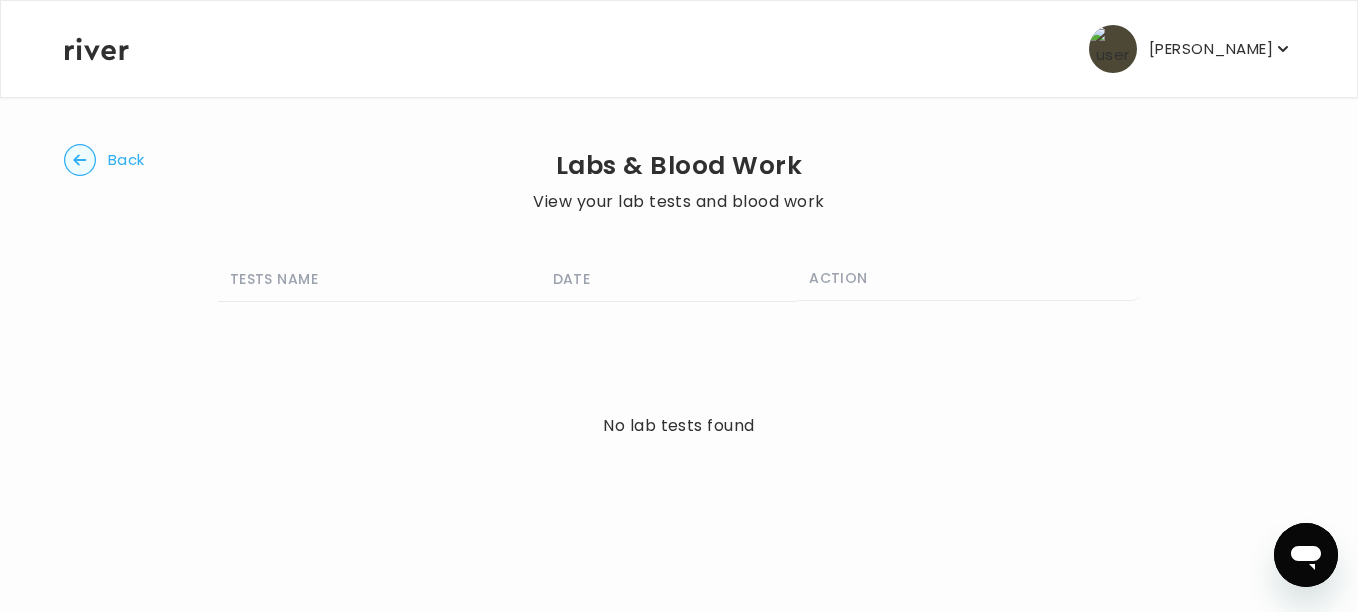 click 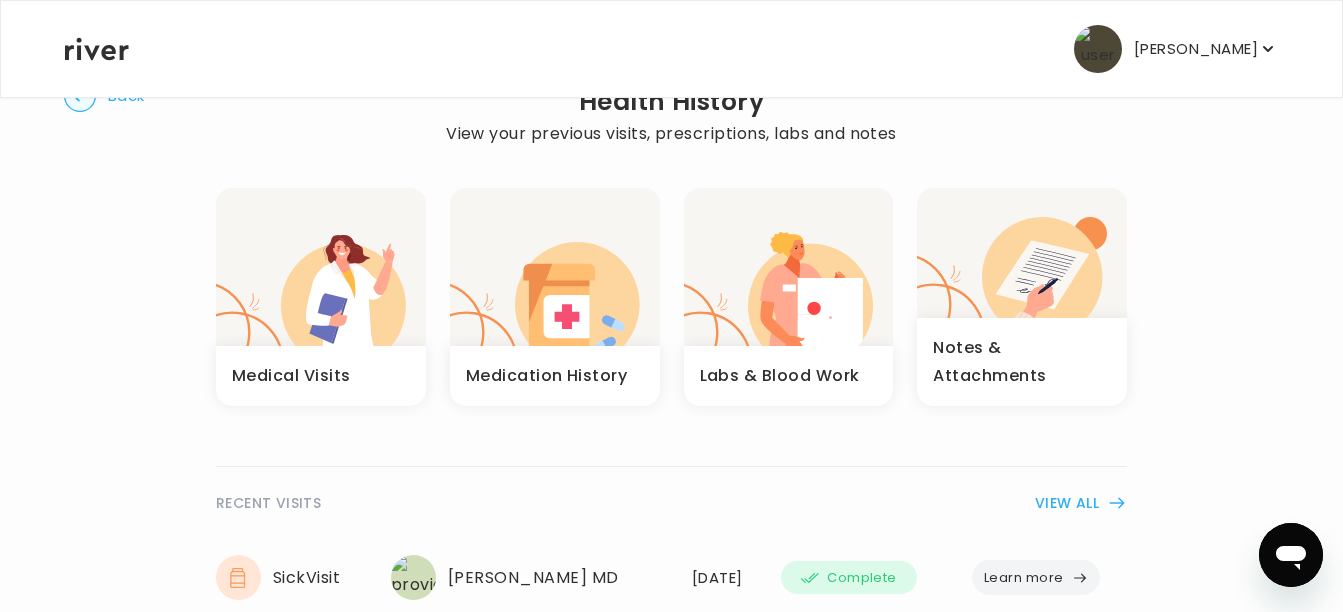 scroll, scrollTop: 87, scrollLeft: 0, axis: vertical 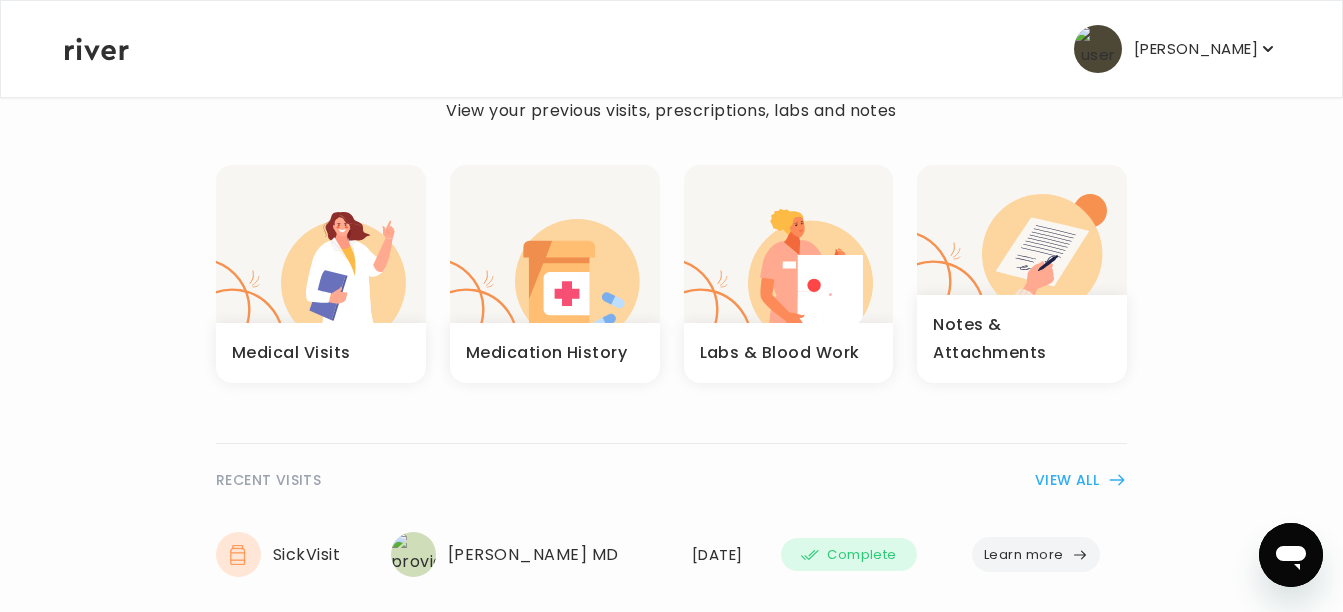 click 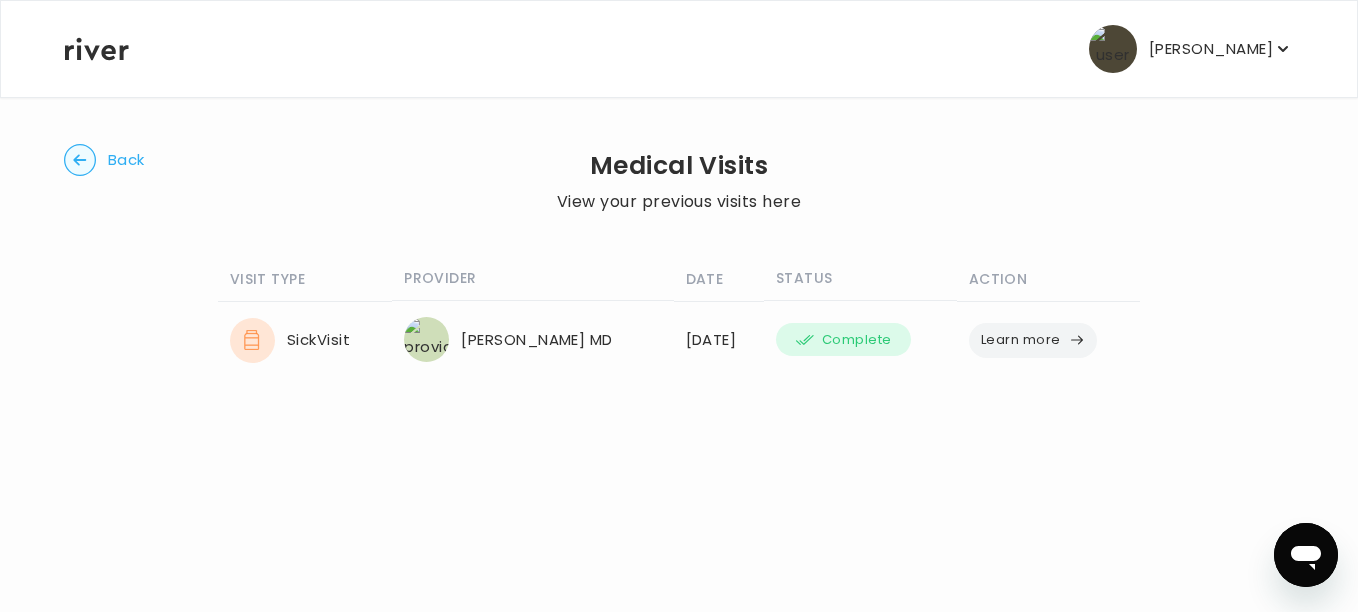click 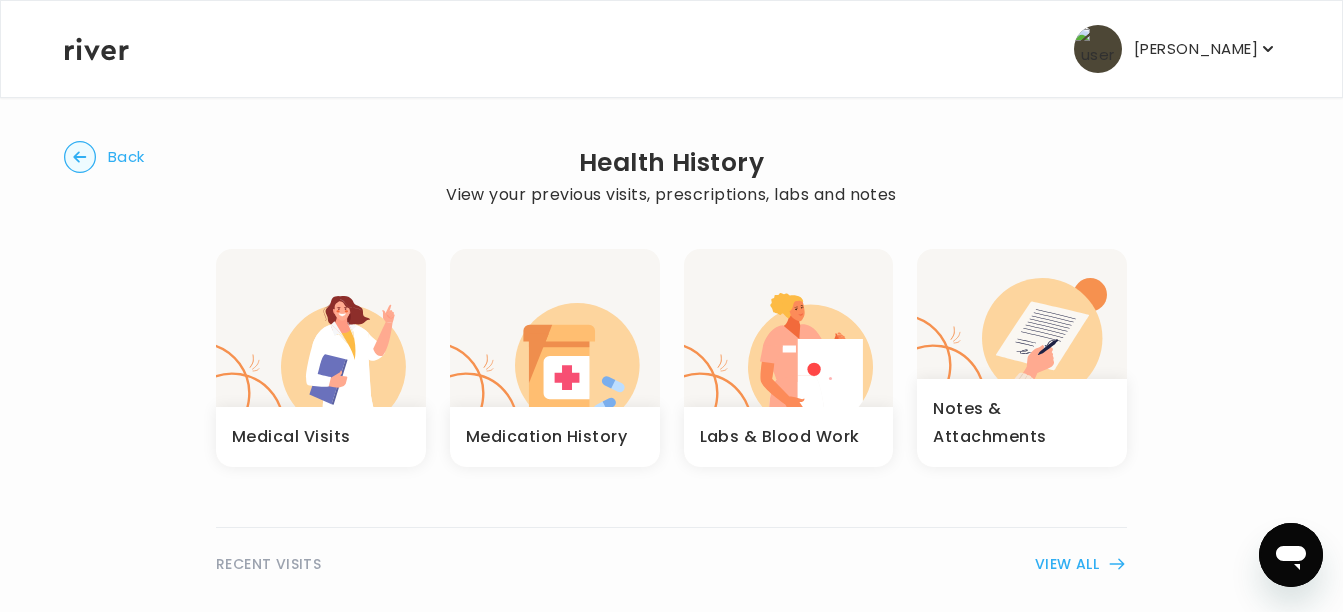 scroll, scrollTop: 0, scrollLeft: 0, axis: both 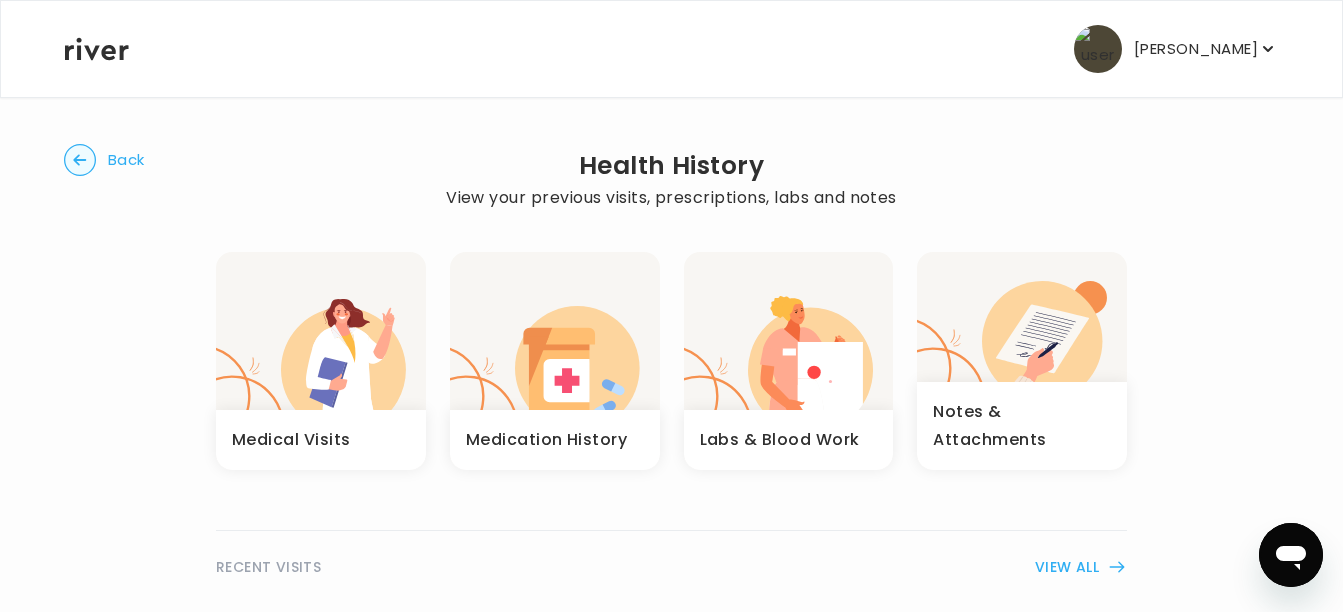 click 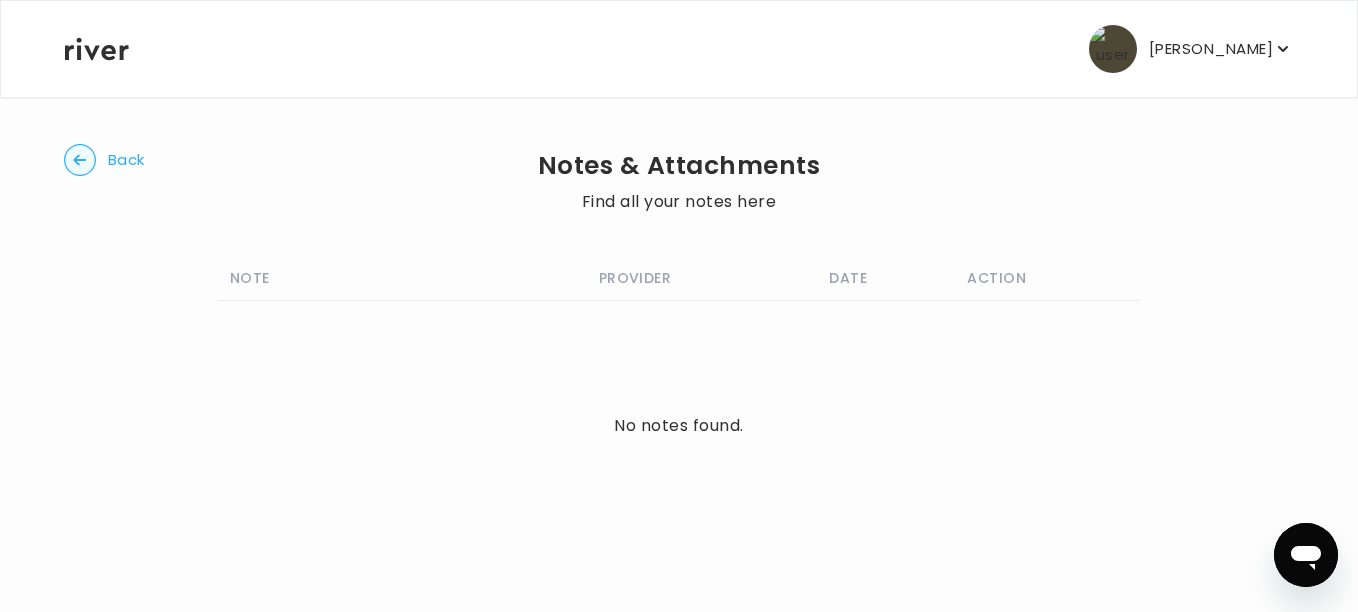 click 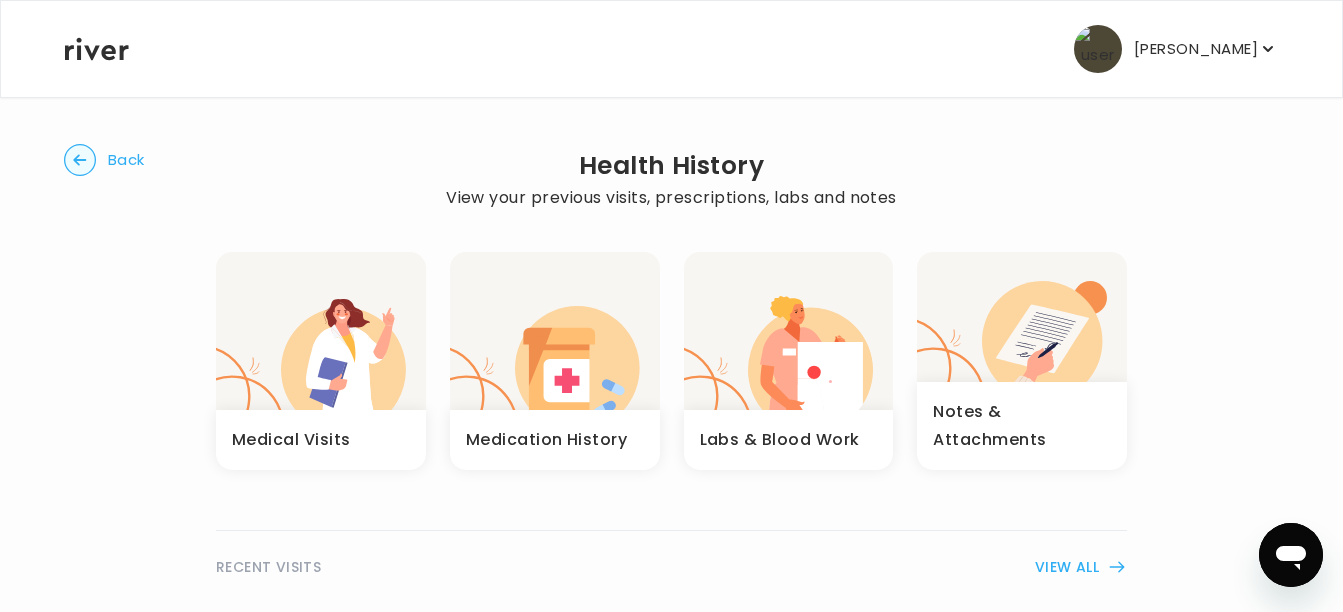 click on "Back Health History View your previous visits, prescriptions, labs and notes Medical Visits Medication History Labs & Blood Work Notes & Attachments RECENT VISITS VIEW ALL Sick  Visit Anika Ramos MD 02/05/2025 Complete Learn more FULL MEDICAL HISTORY Medication history None Surgical History none Allergies Acetaminophen-Codeine, Syncope. Hydocodone-Acetaminophen, Itching. Are you anemic or have a blood disorder?   None Do you or have you had any of these diseases or sexually transmitted infections?   None Have you been diagnosed with these mental health conditions?   None Do you have a heart condition or High Blood Pressure?   None Do you have any of these conditions (lungs, cancer and other)?   None Do you have any of these bone/joint or endocrine conditions?   None Do you have kidney, liver, or gynecological conditions?   None Is there anything else your healthcare provider should know? none" at bounding box center (671, 976) 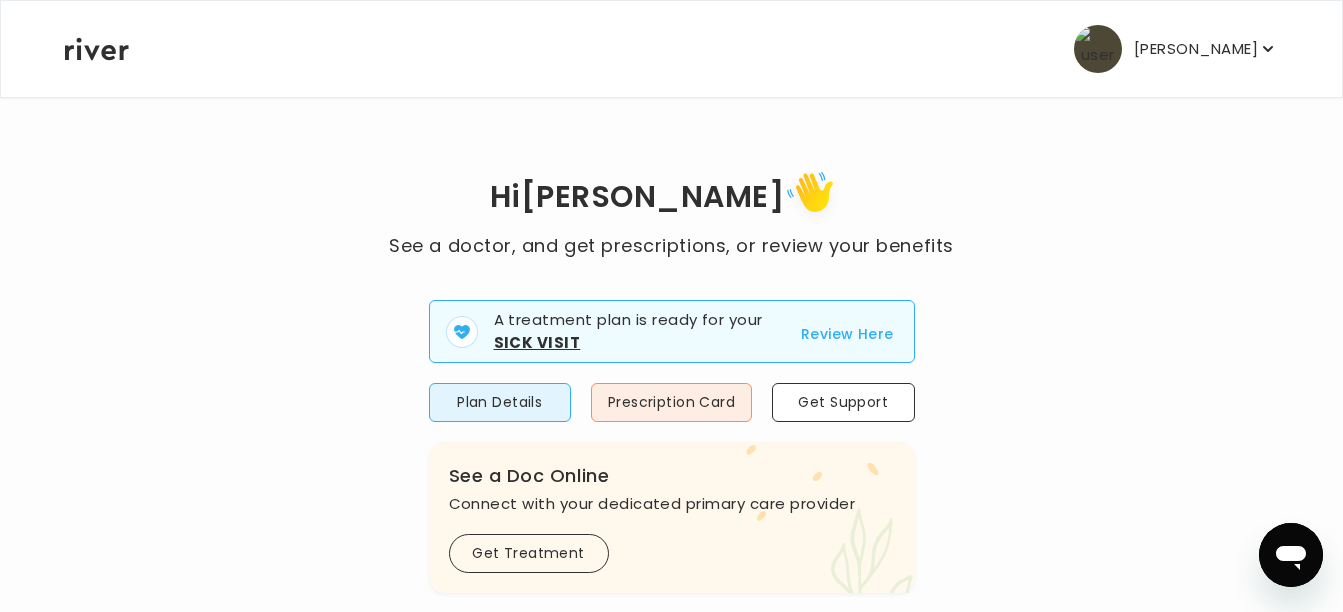 scroll, scrollTop: 0, scrollLeft: 0, axis: both 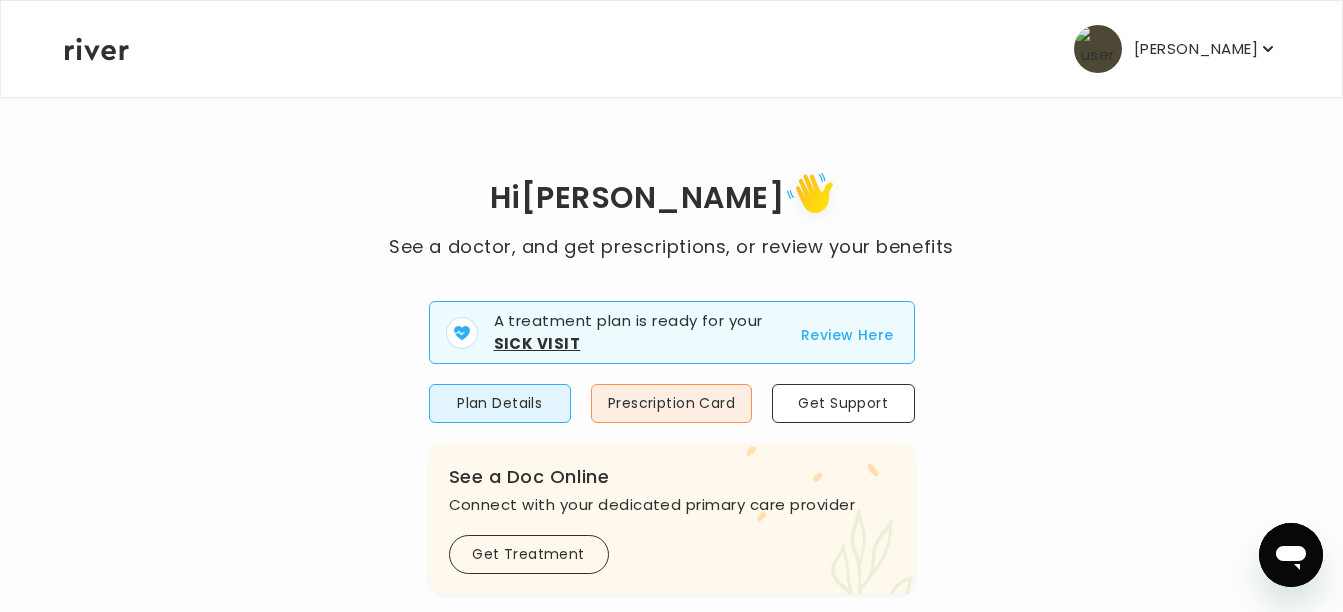 click on "Review Here" at bounding box center [847, 335] 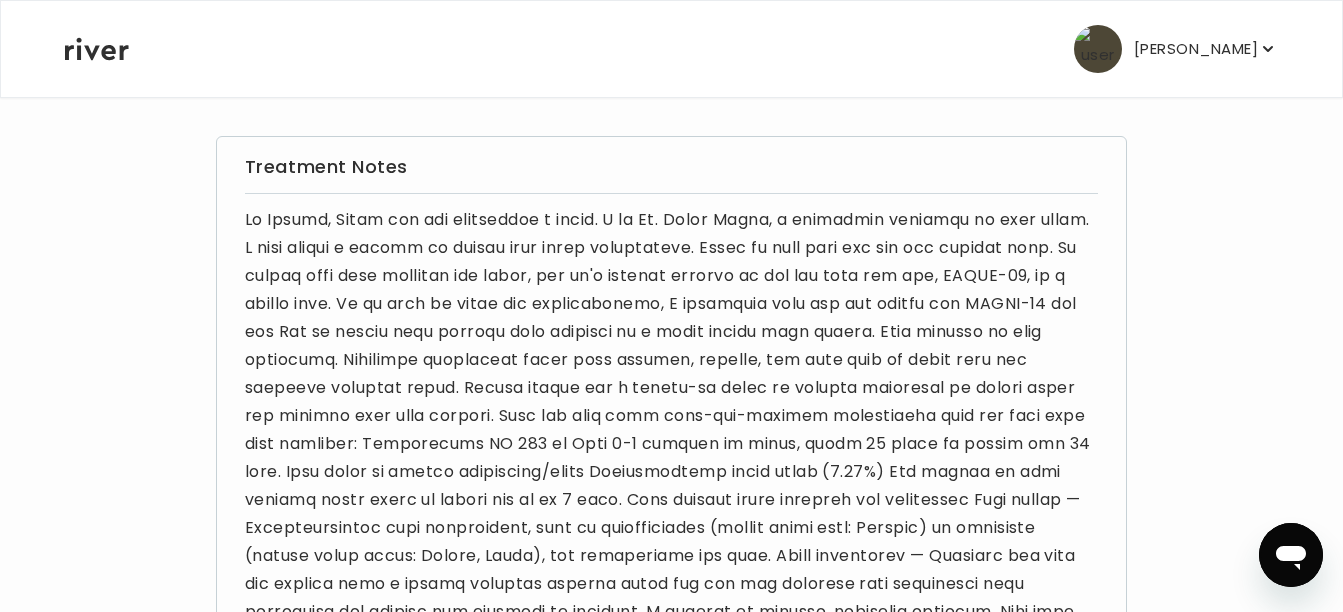 scroll, scrollTop: 0, scrollLeft: 0, axis: both 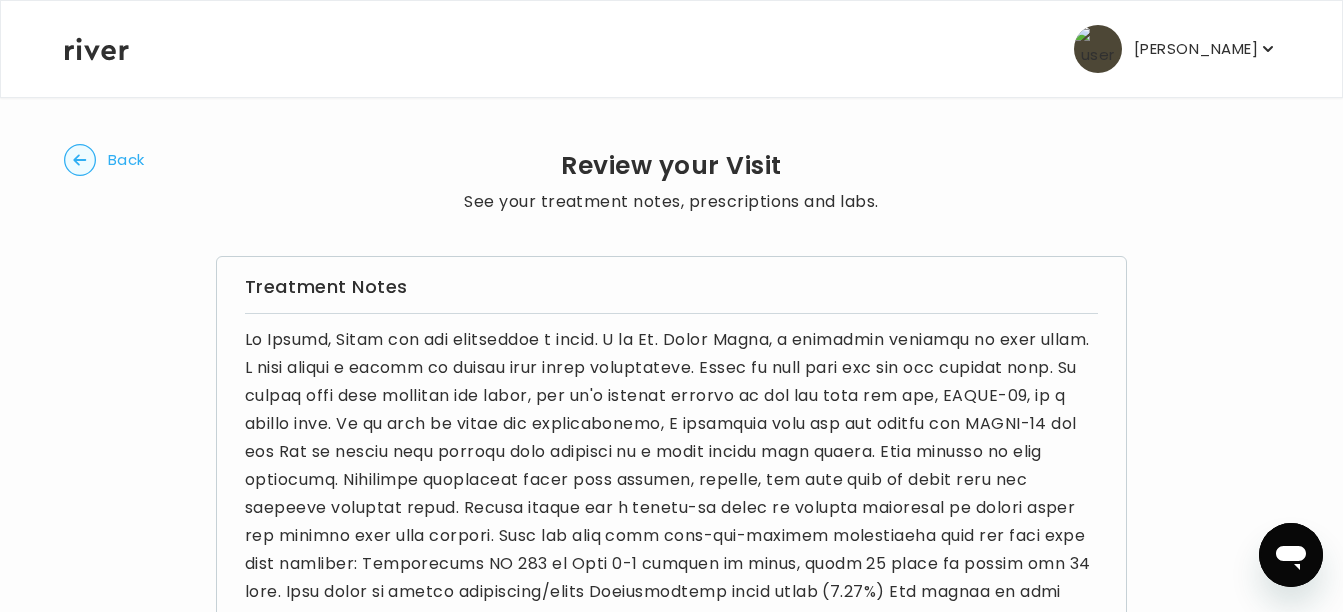 click on "Back" at bounding box center [104, 160] 